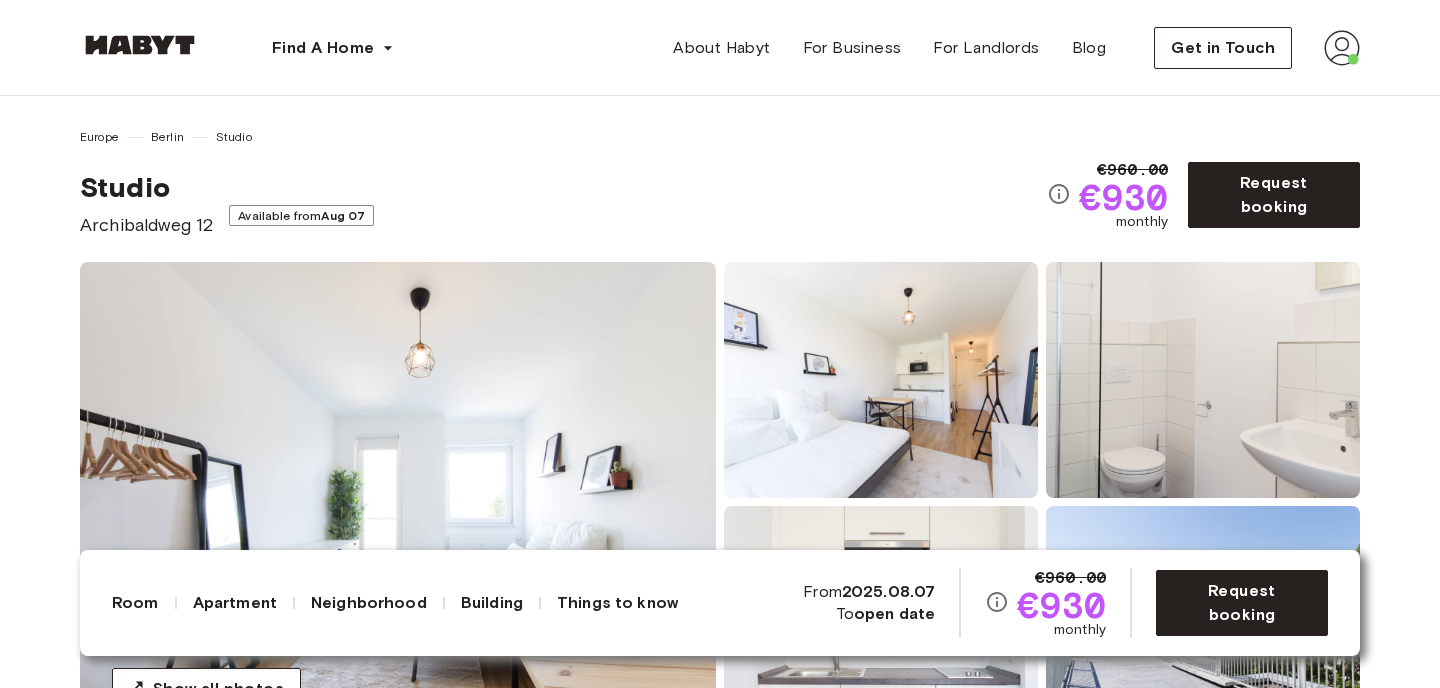 scroll, scrollTop: 187, scrollLeft: 0, axis: vertical 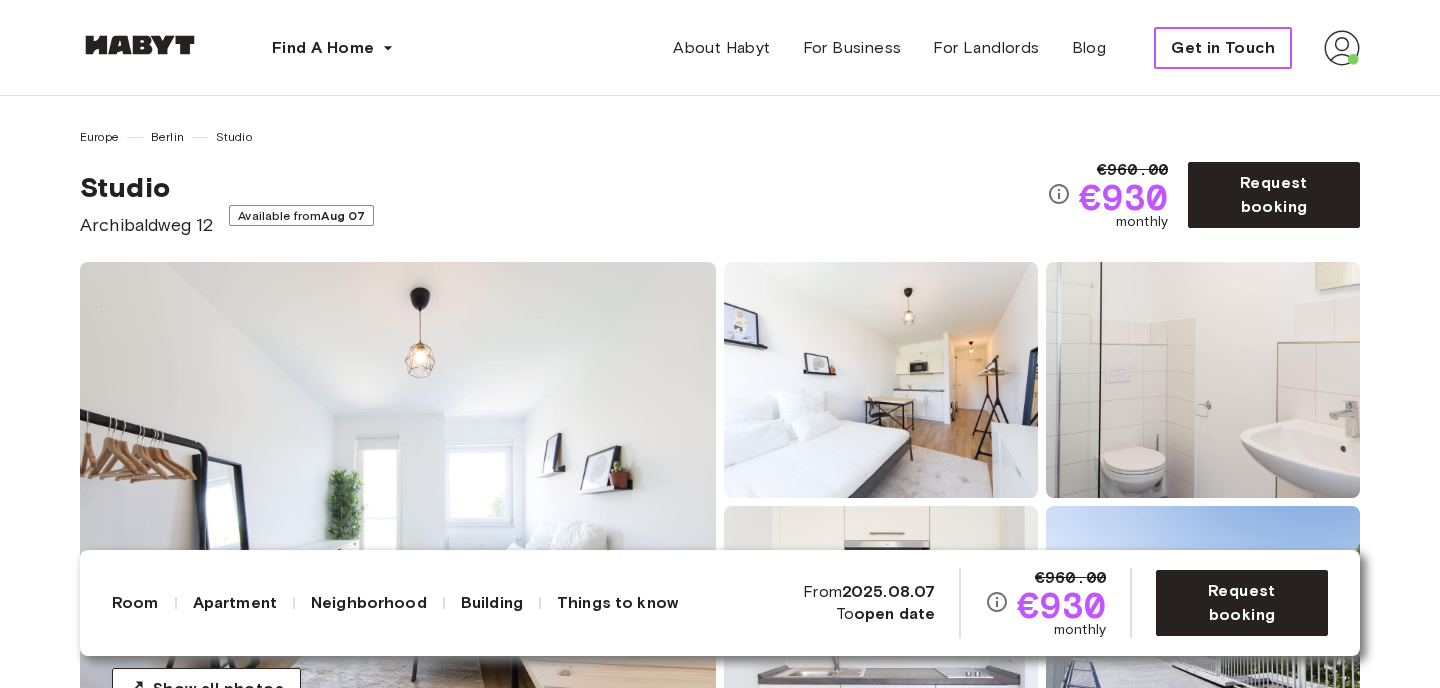 click on "Get in Touch" at bounding box center [1223, 48] 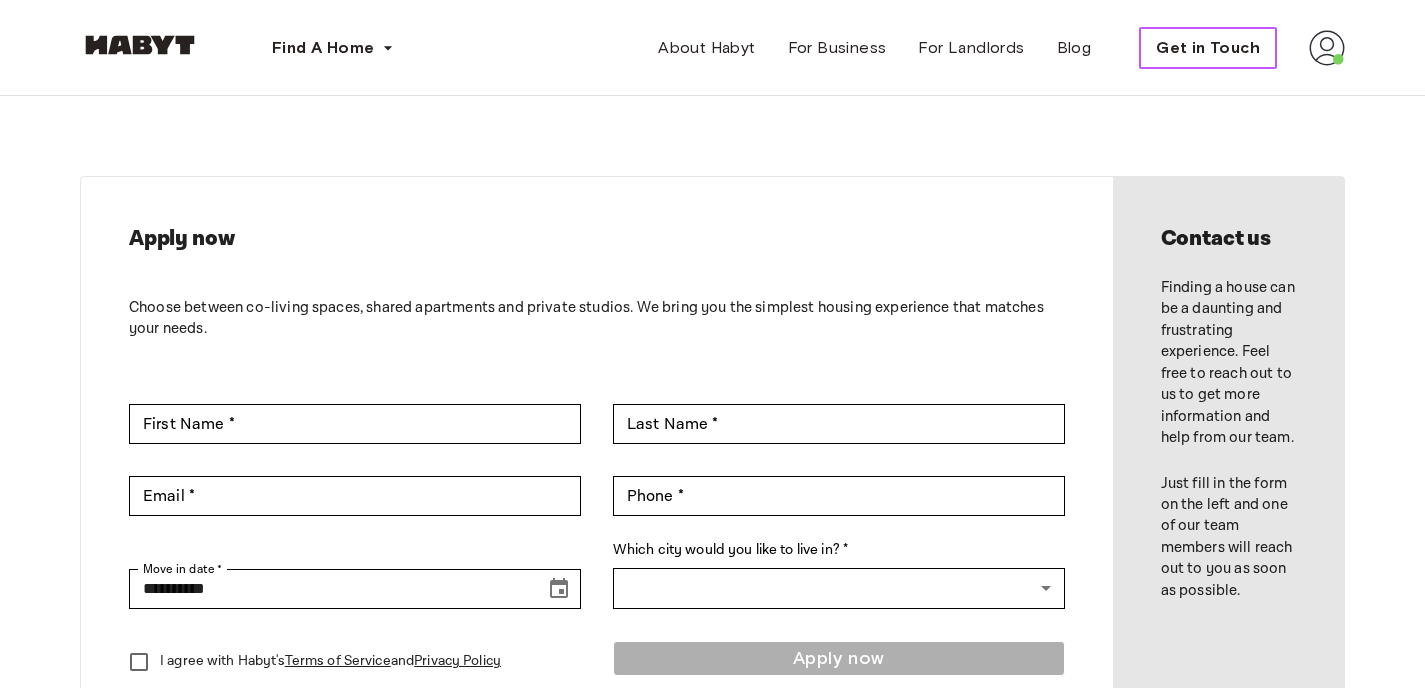 type on "***" 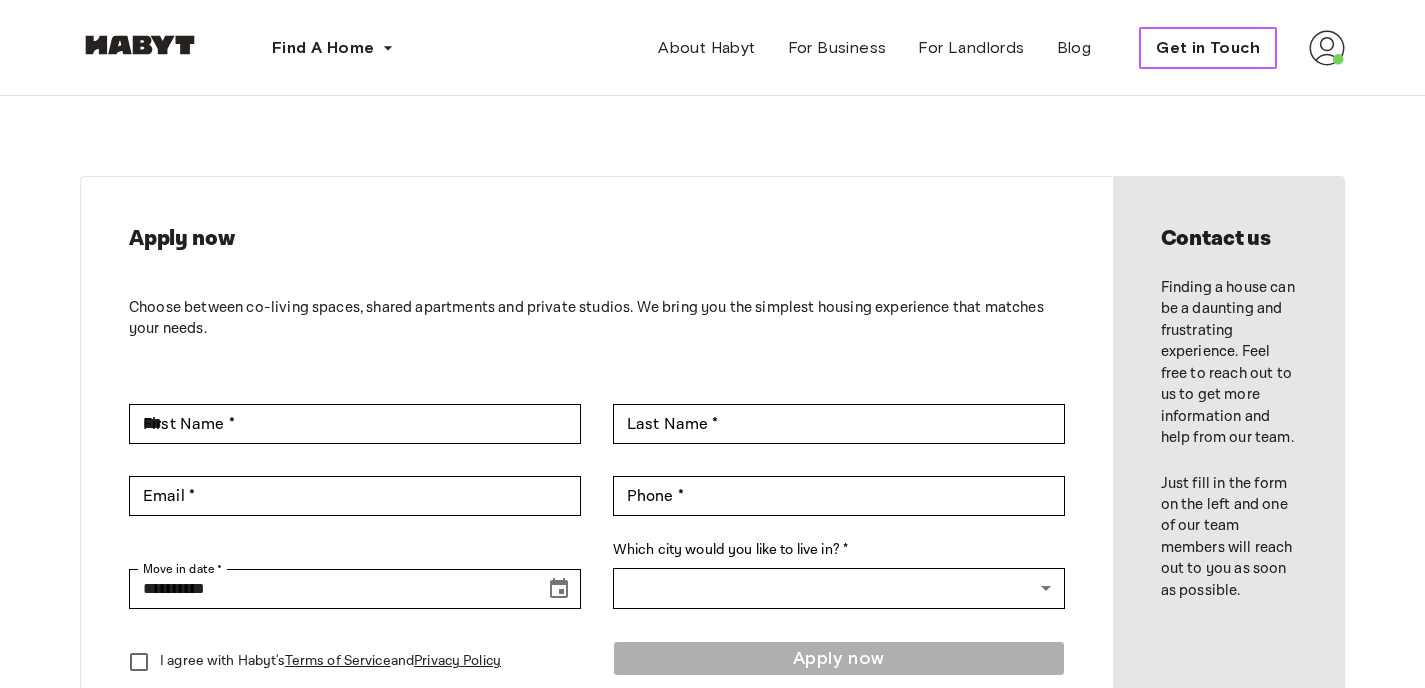 type on "********" 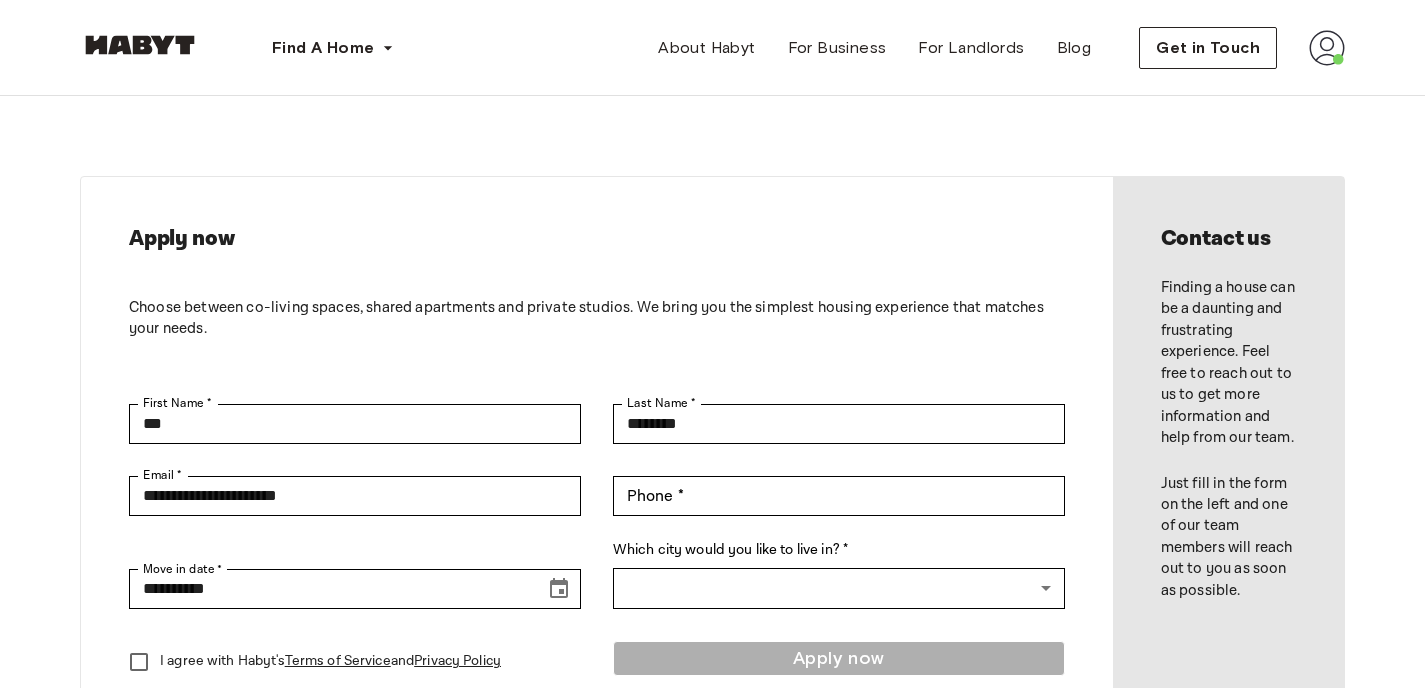 click at bounding box center (1327, 48) 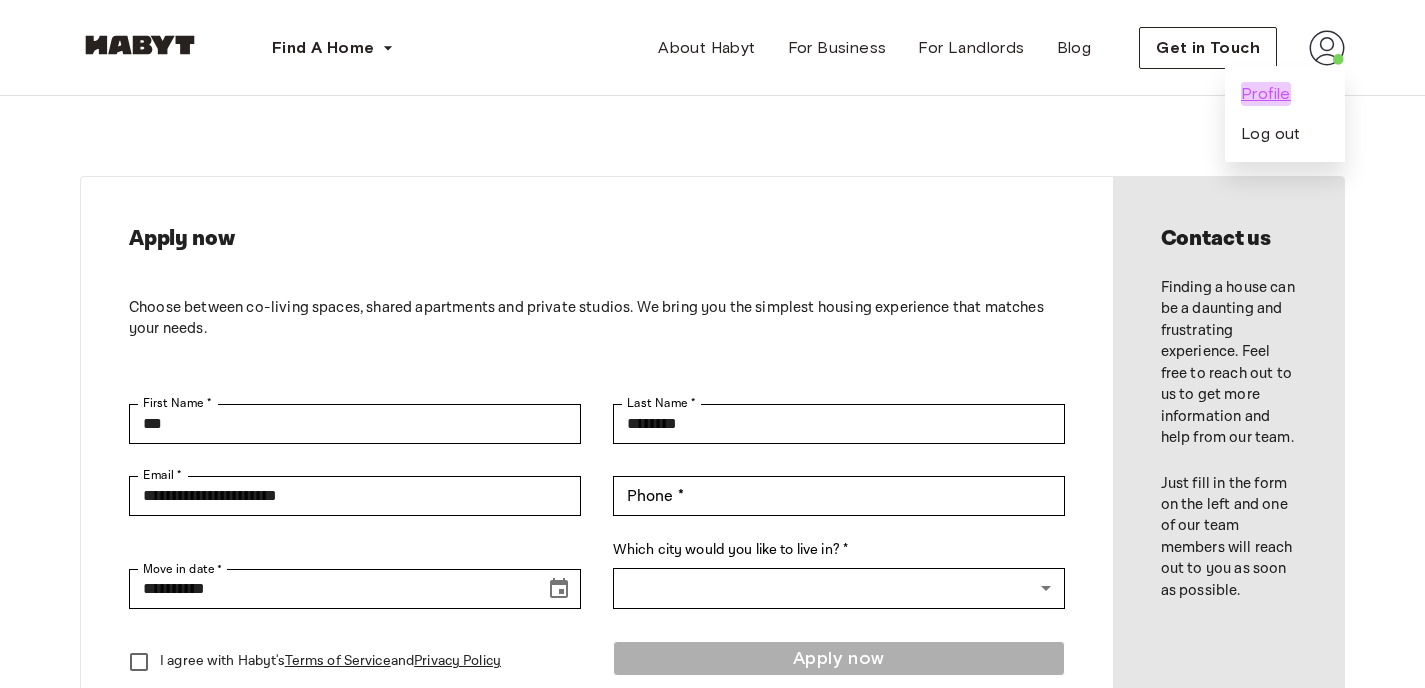 click on "Profile" at bounding box center [1266, 94] 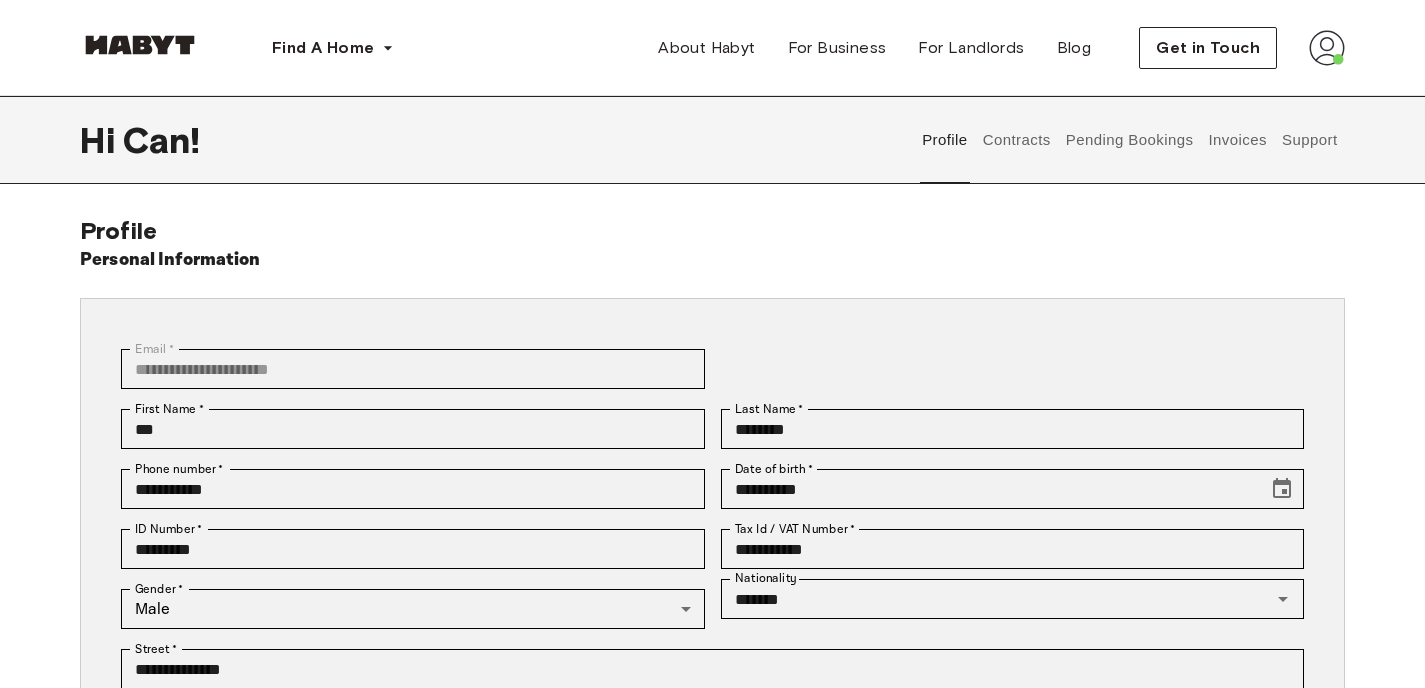 click on "Pending Bookings" at bounding box center [1129, 140] 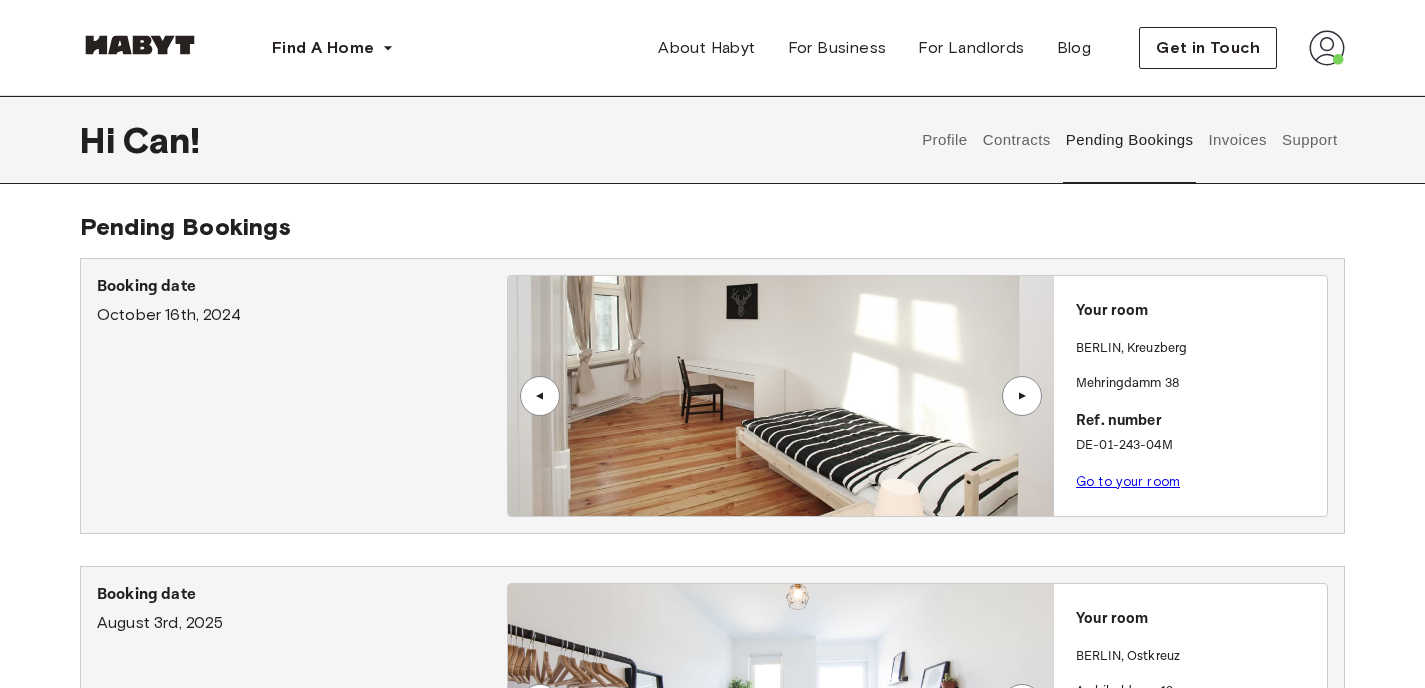 scroll, scrollTop: 391, scrollLeft: 0, axis: vertical 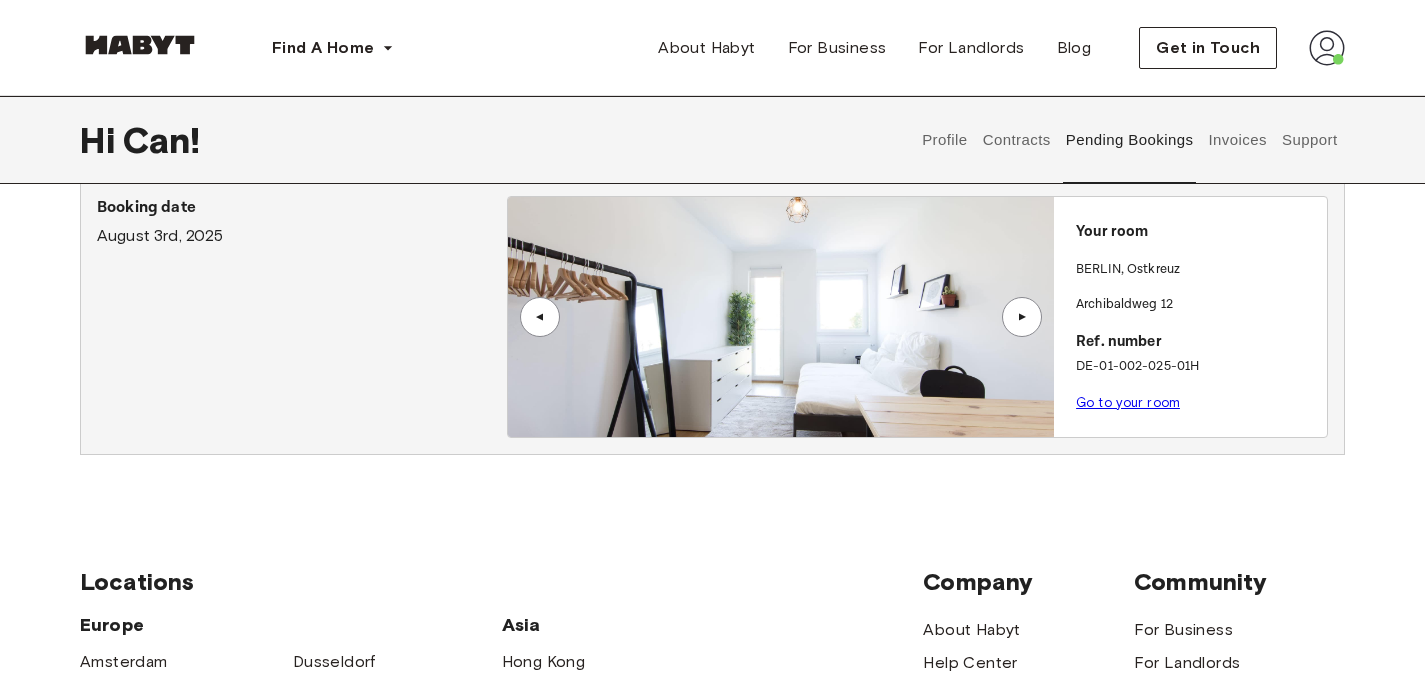 click on "Go to your room" at bounding box center (1128, 402) 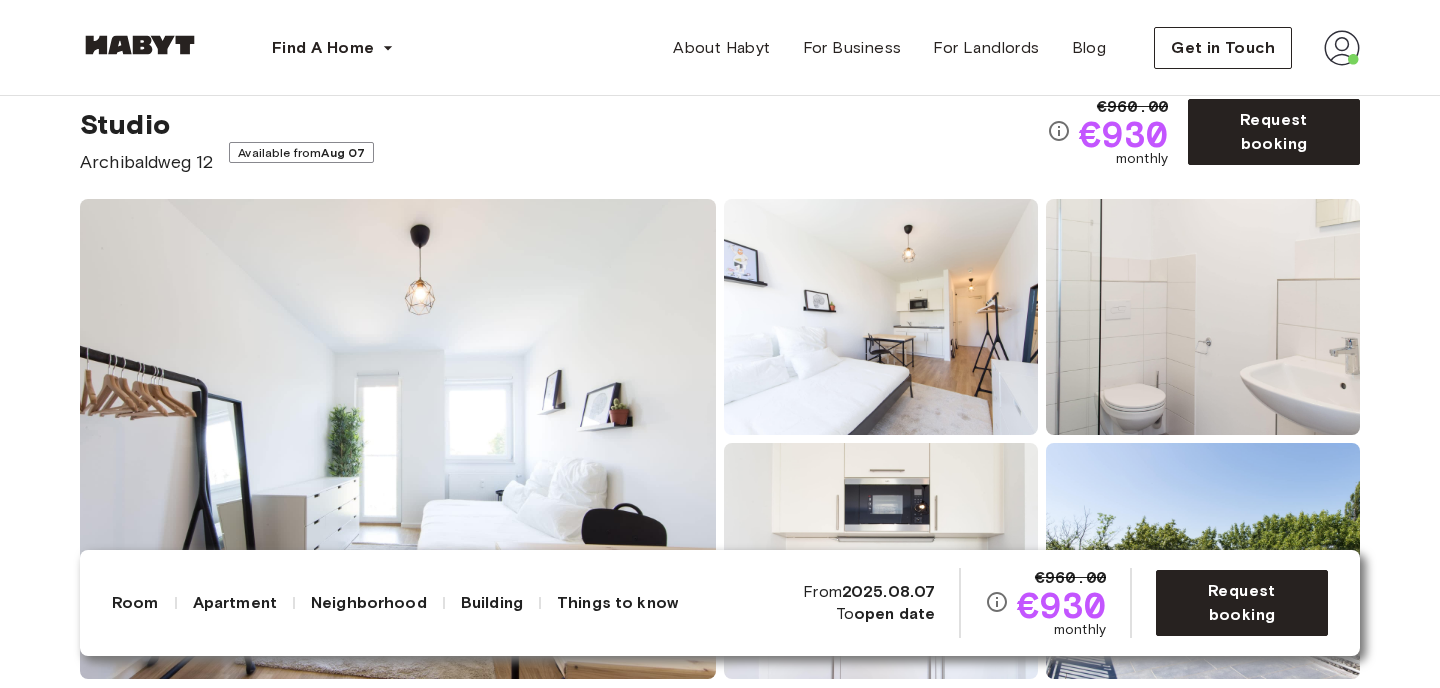 scroll, scrollTop: 176, scrollLeft: 0, axis: vertical 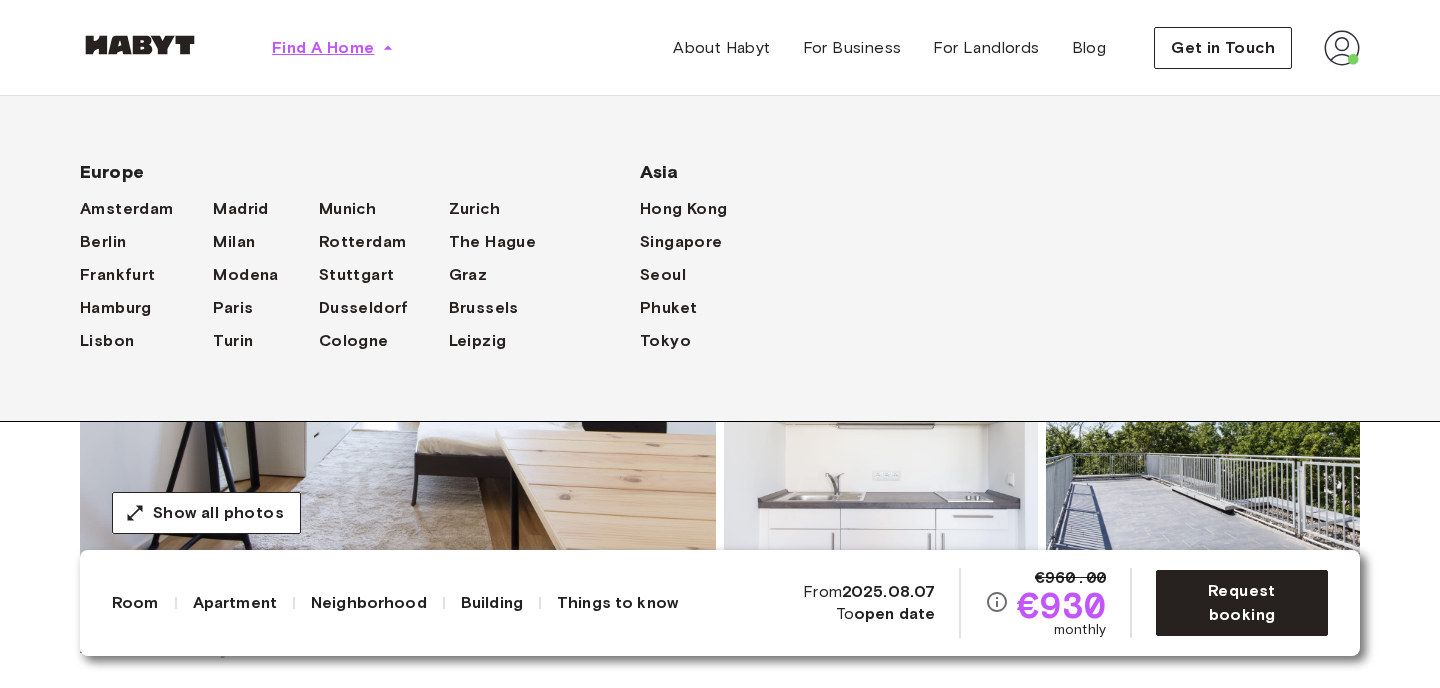 click on "Find A Home" at bounding box center [323, 48] 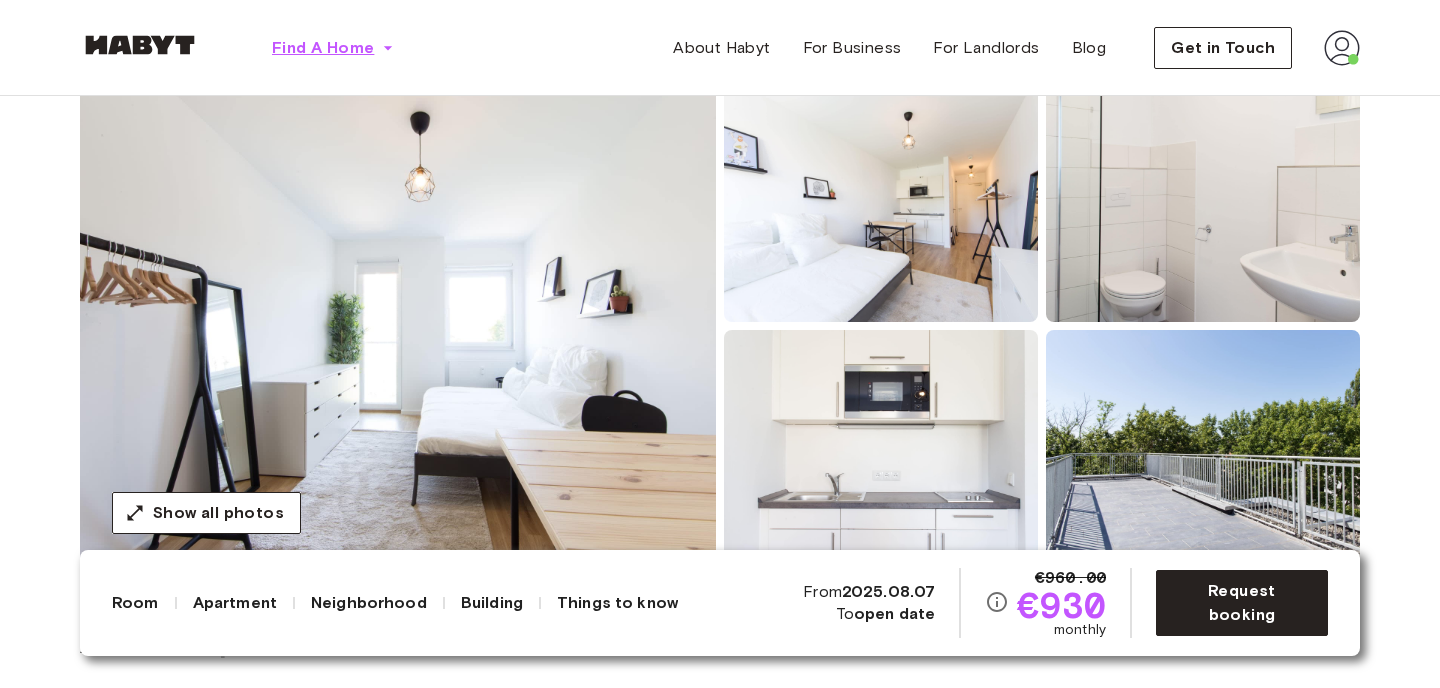 click on "Find A Home" at bounding box center (323, 48) 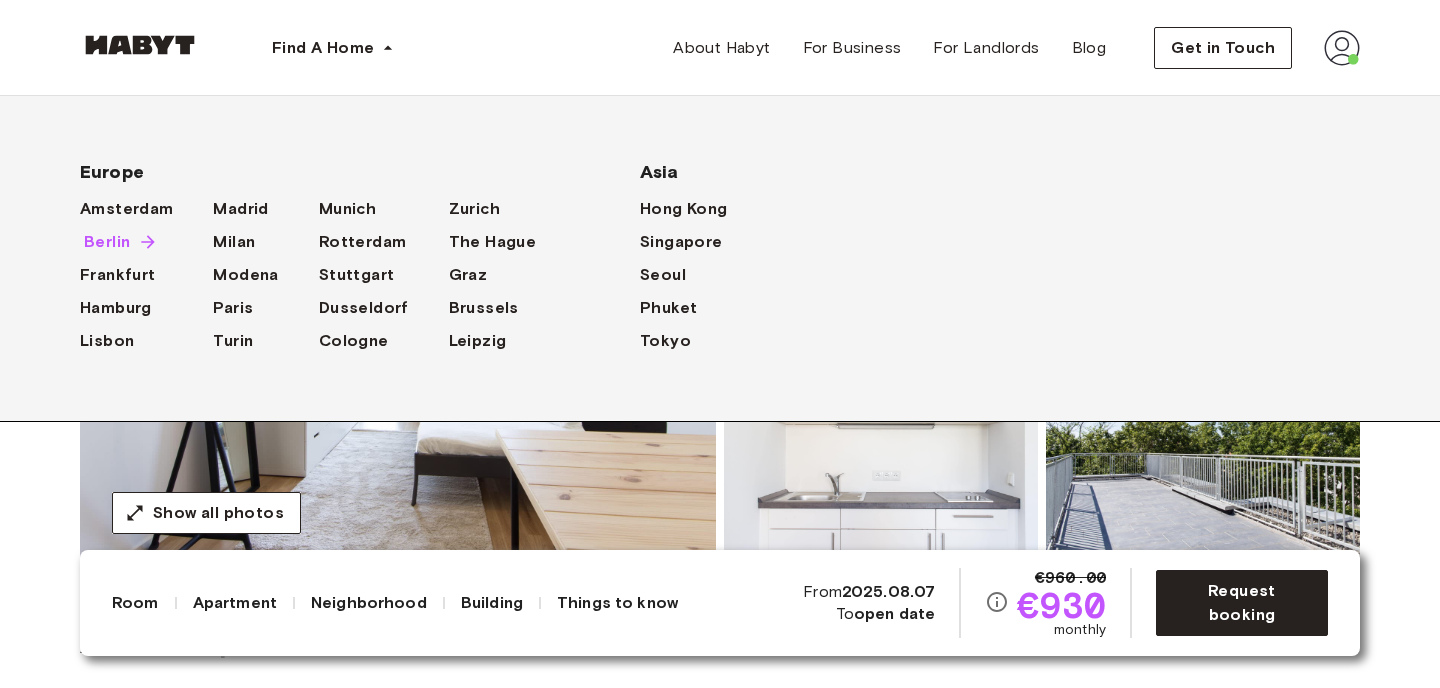 click on "Berlin" at bounding box center (107, 242) 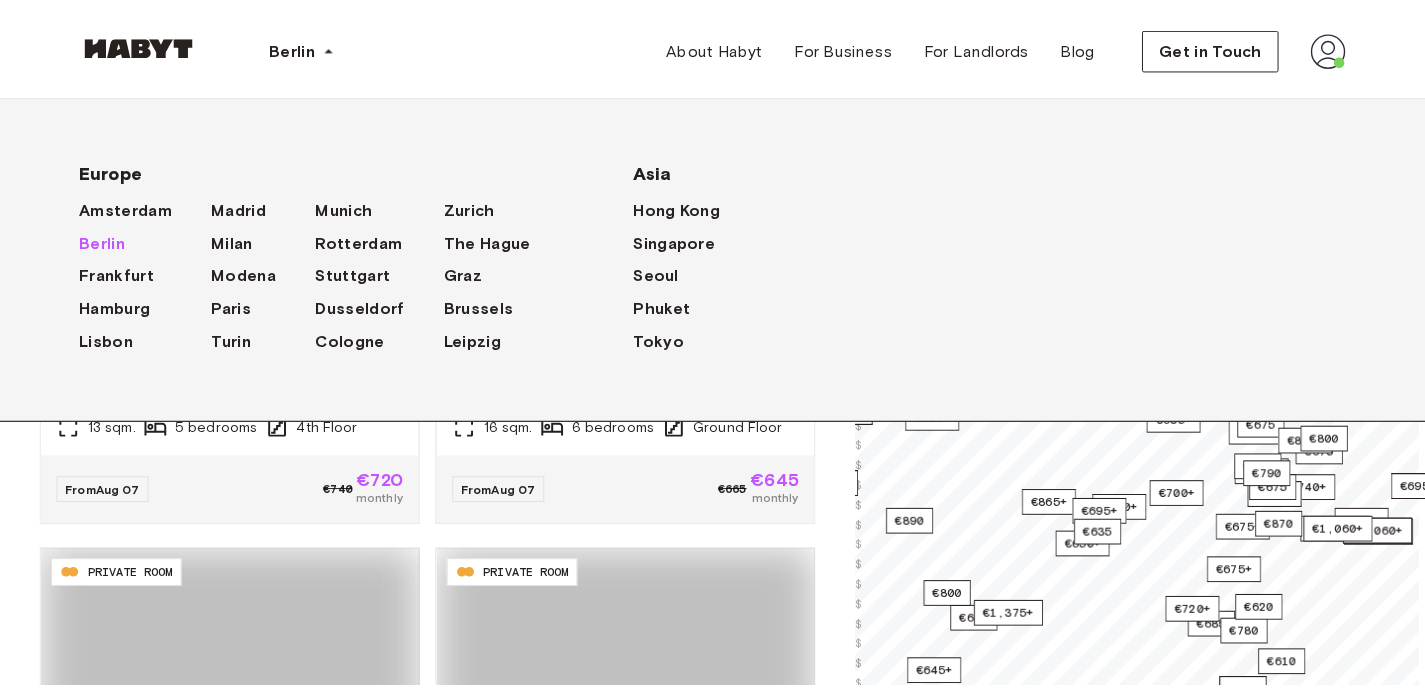 scroll, scrollTop: 0, scrollLeft: 0, axis: both 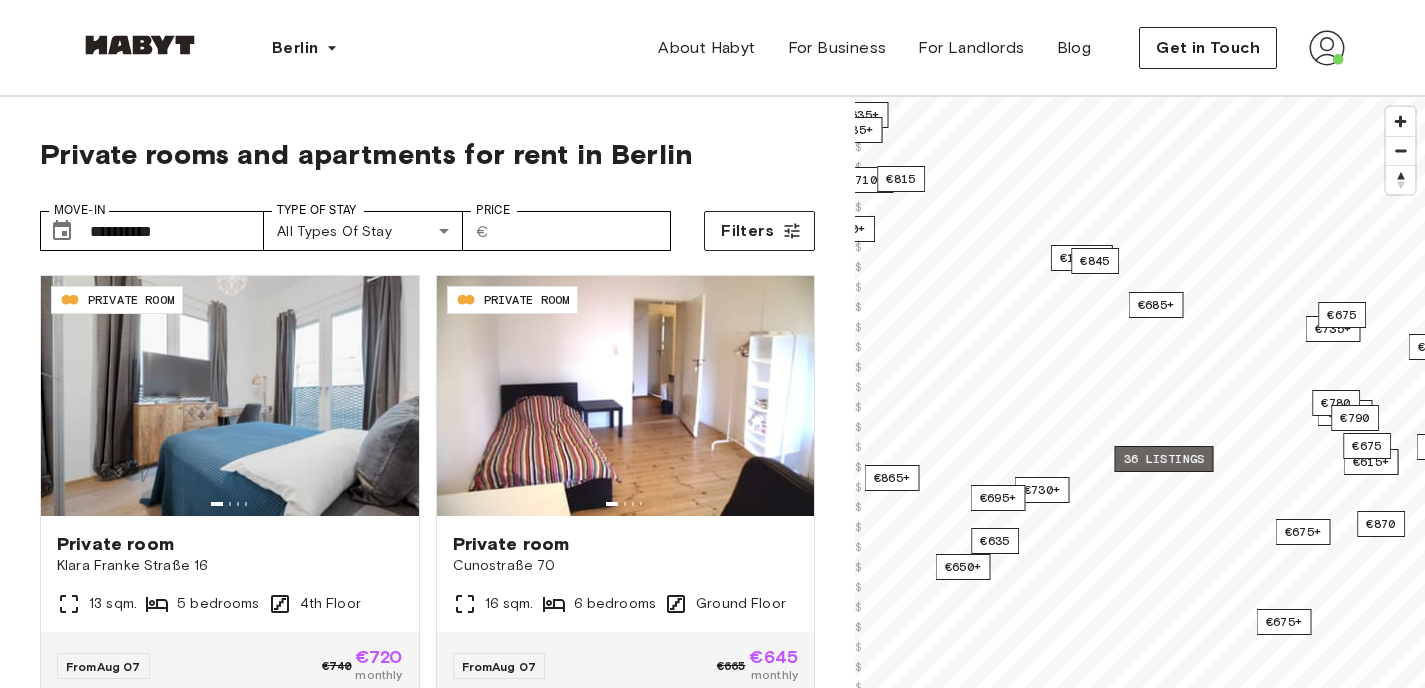 click on "36 listings" at bounding box center (1163, 459) 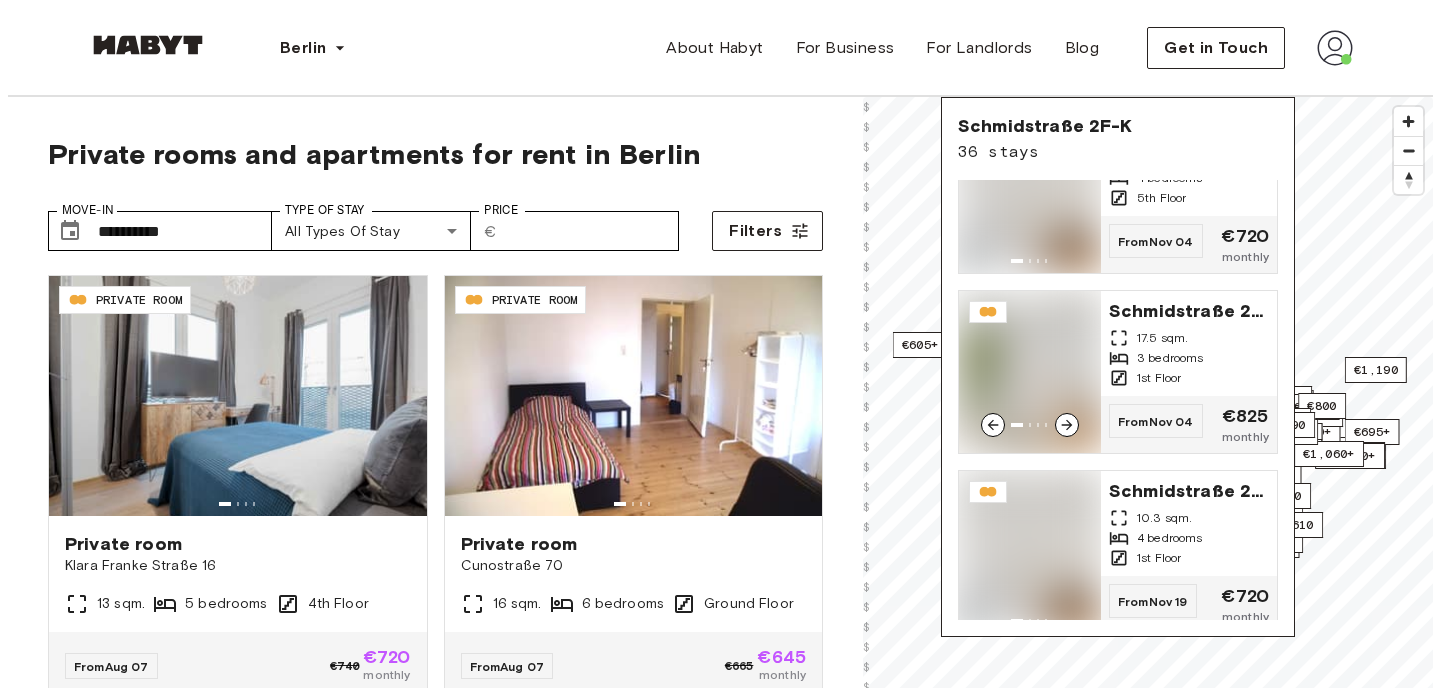 scroll, scrollTop: 6023, scrollLeft: 0, axis: vertical 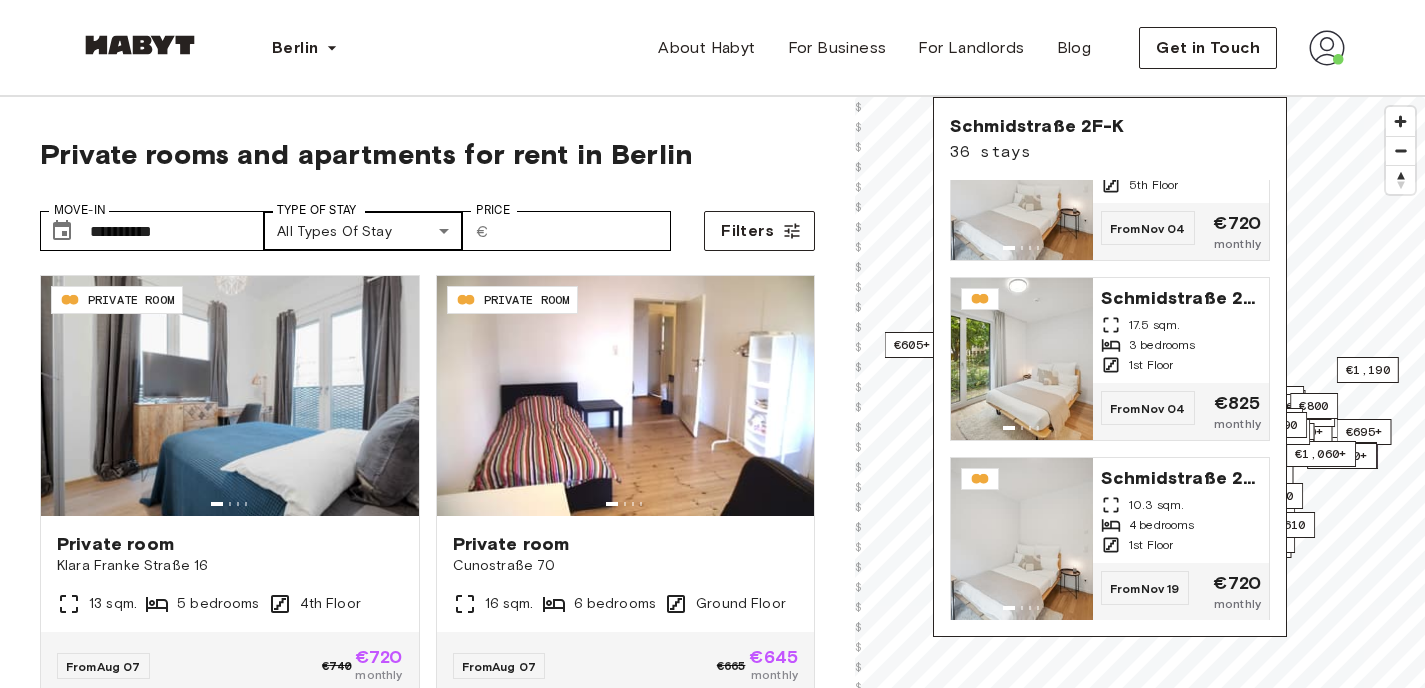 click on "**********" at bounding box center (712, 2375) 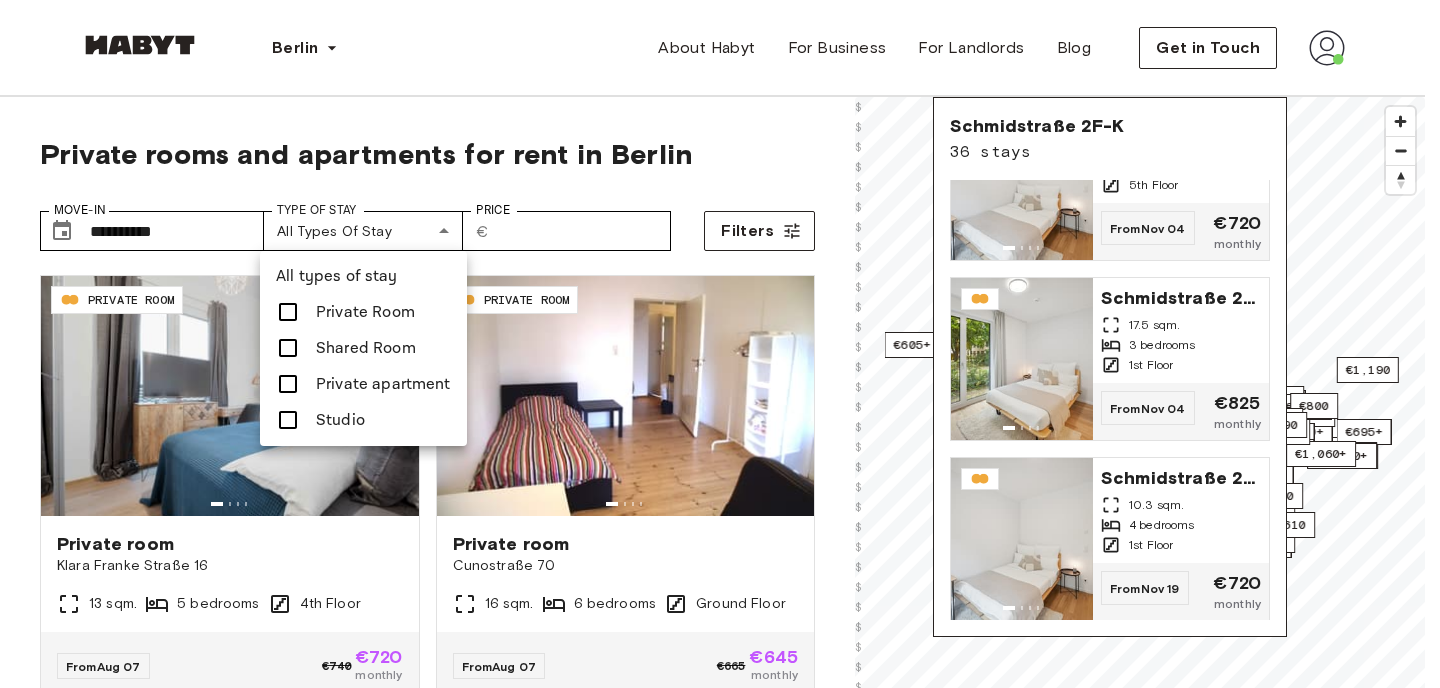click on "Private Room" at bounding box center [365, 312] 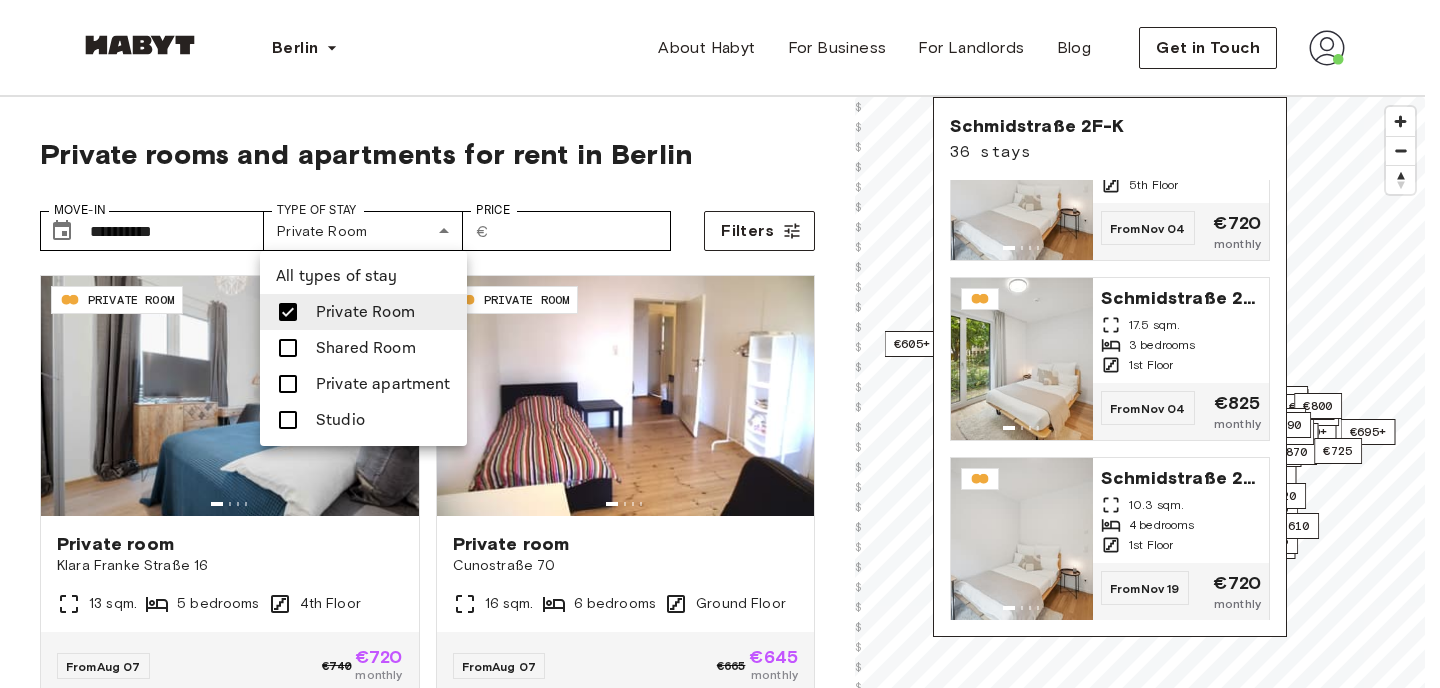 click at bounding box center (720, 344) 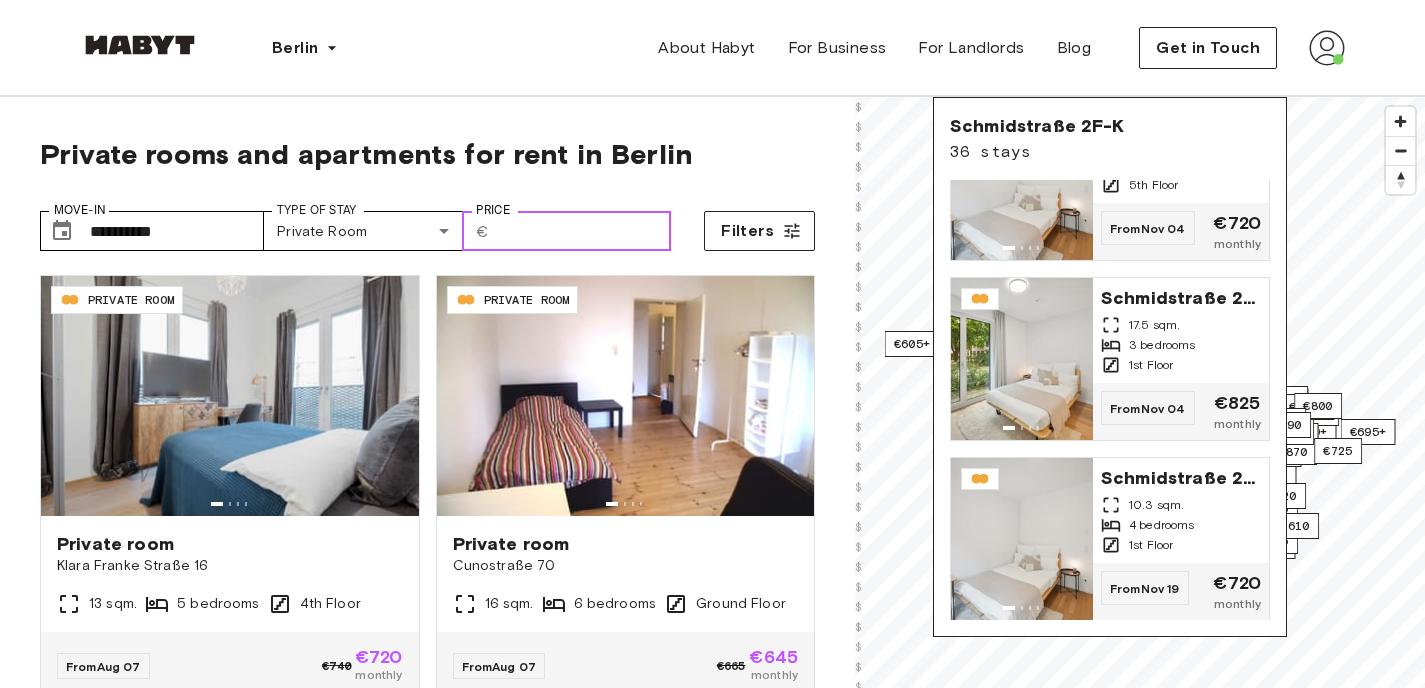 click on "Price" at bounding box center (584, 231) 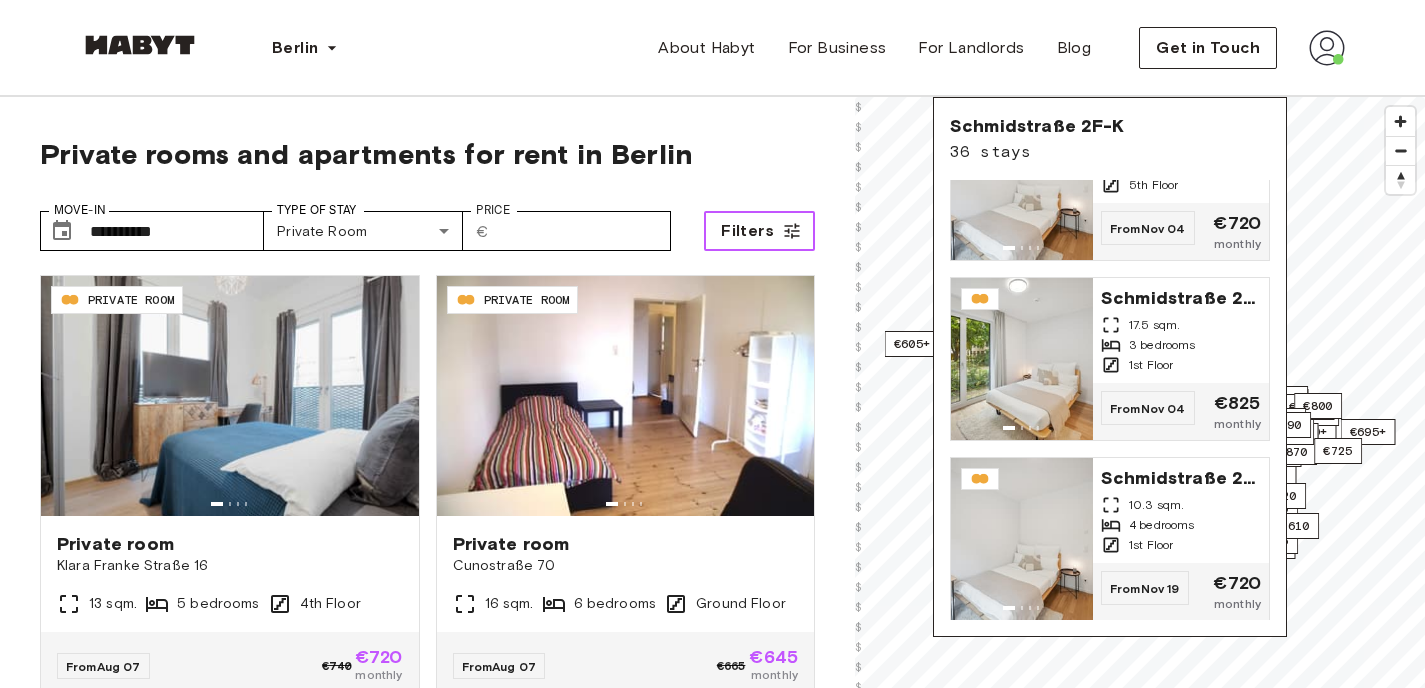 click on "Filters" at bounding box center [747, 231] 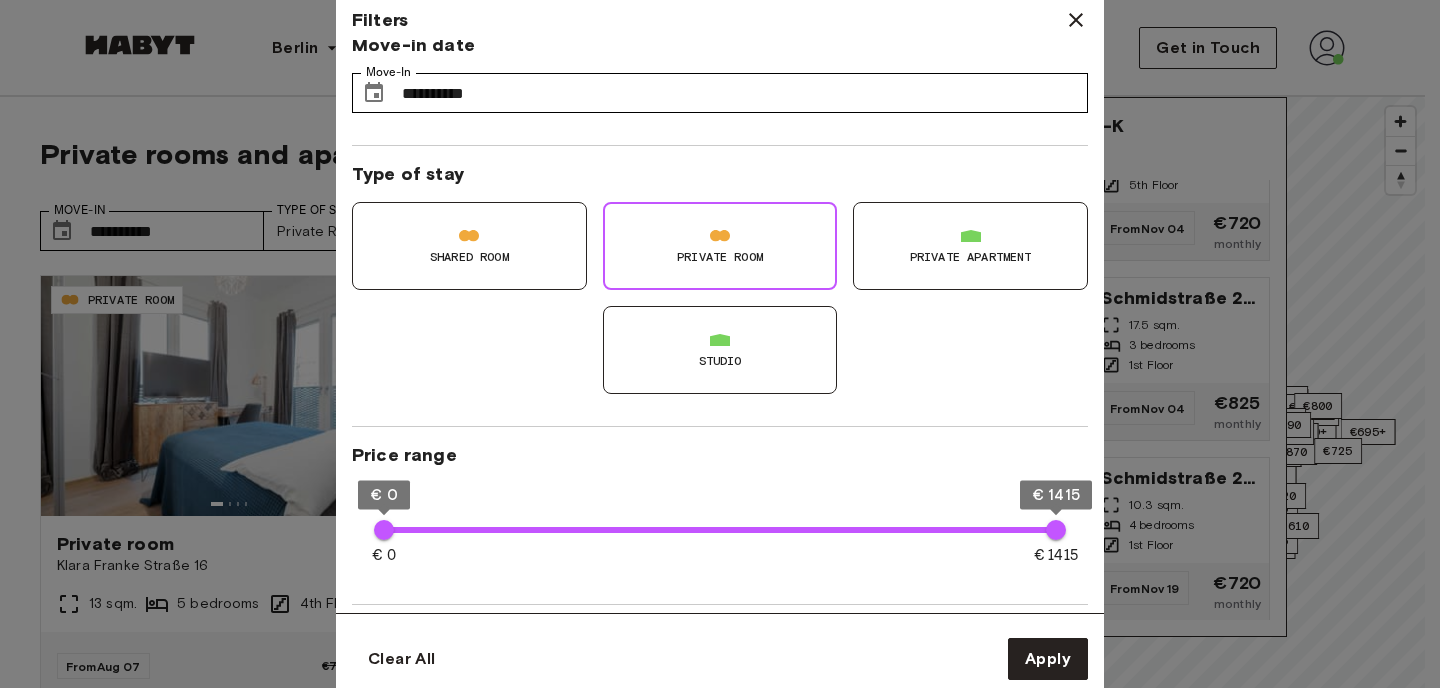 scroll, scrollTop: 46, scrollLeft: 0, axis: vertical 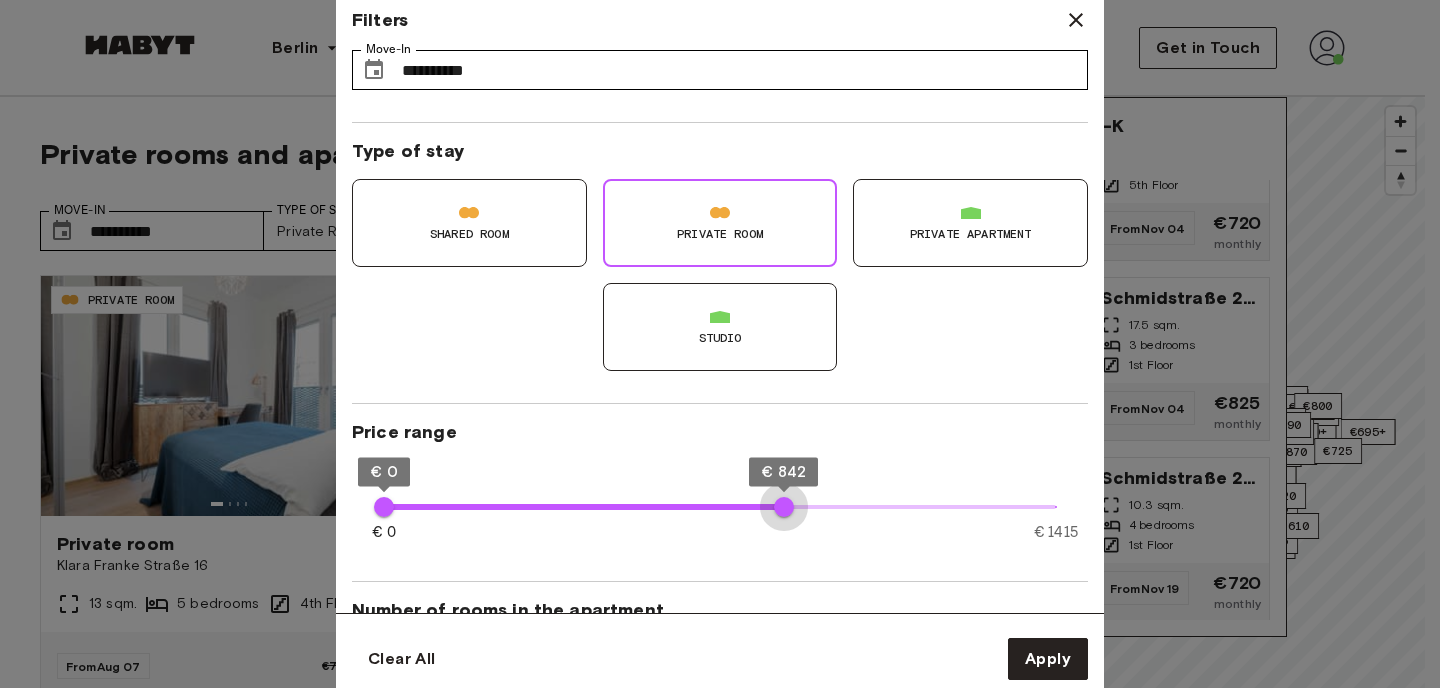 type on "***" 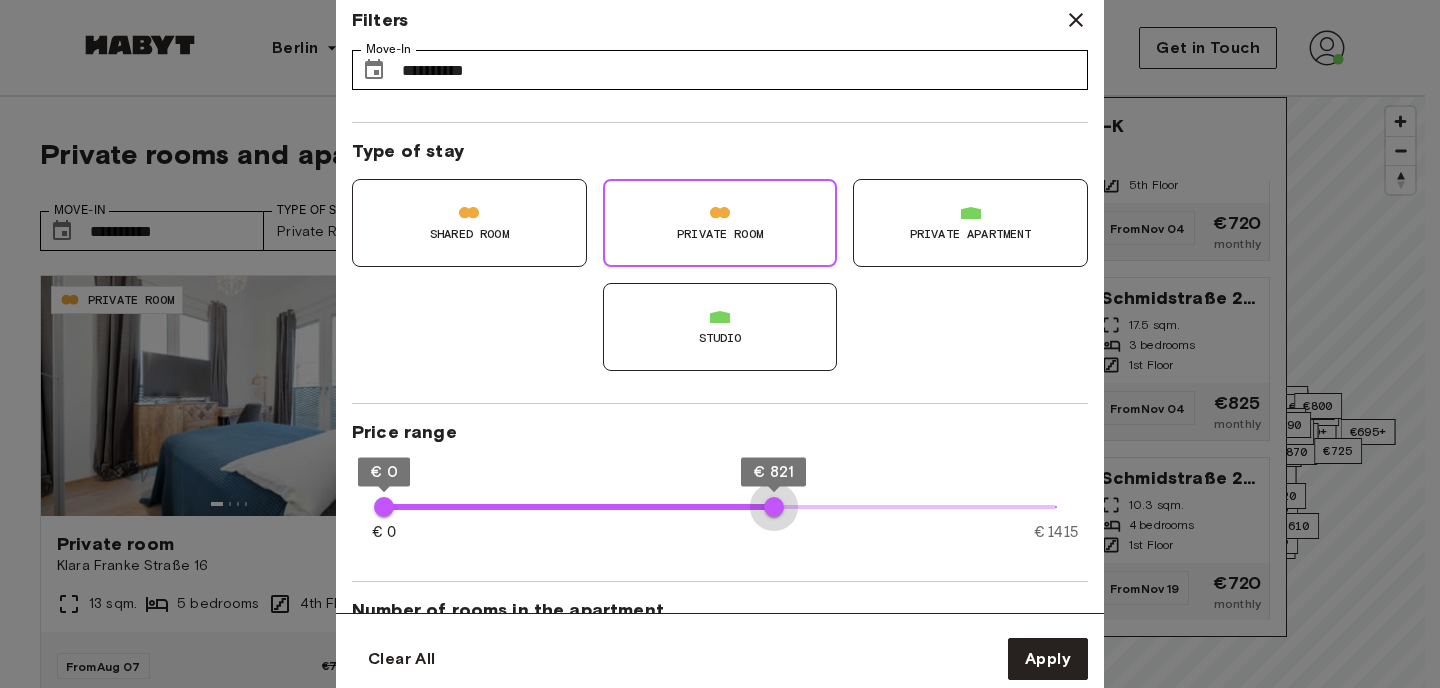 drag, startPoint x: 1061, startPoint y: 510, endPoint x: 774, endPoint y: 507, distance: 287.0157 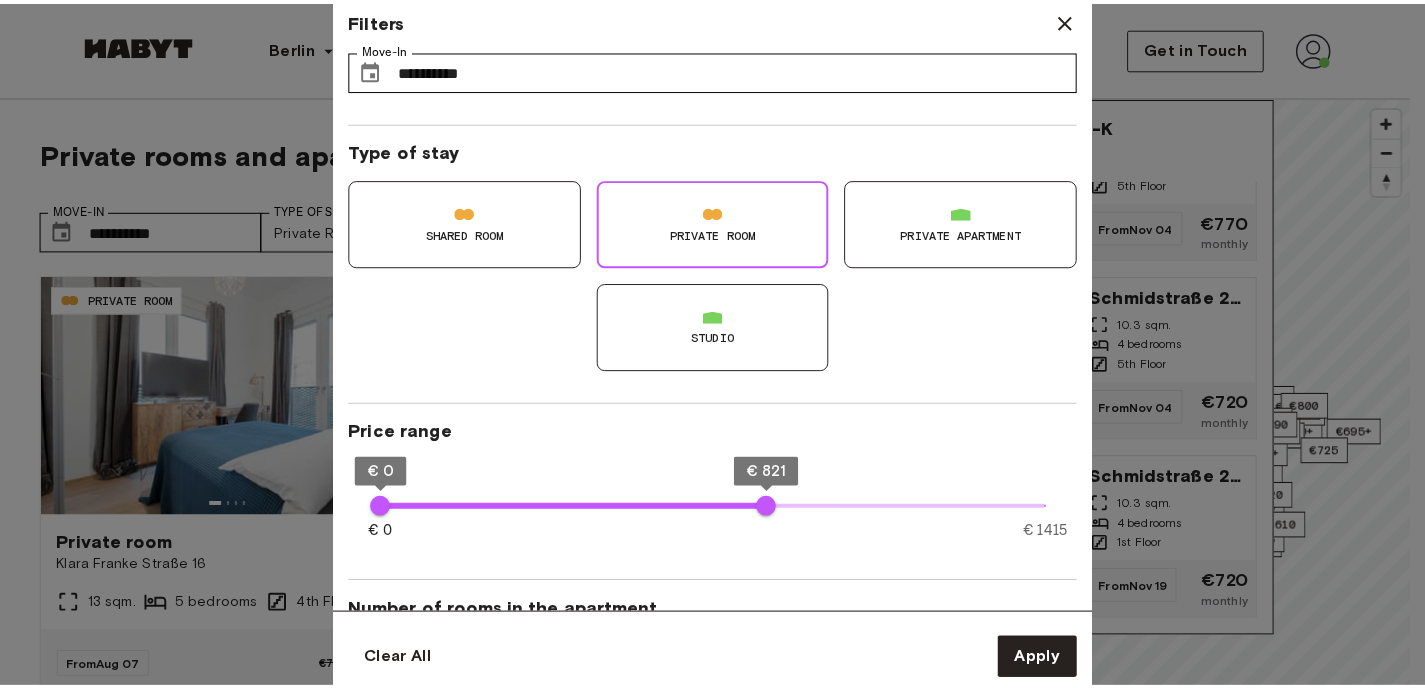 scroll, scrollTop: 5843, scrollLeft: 0, axis: vertical 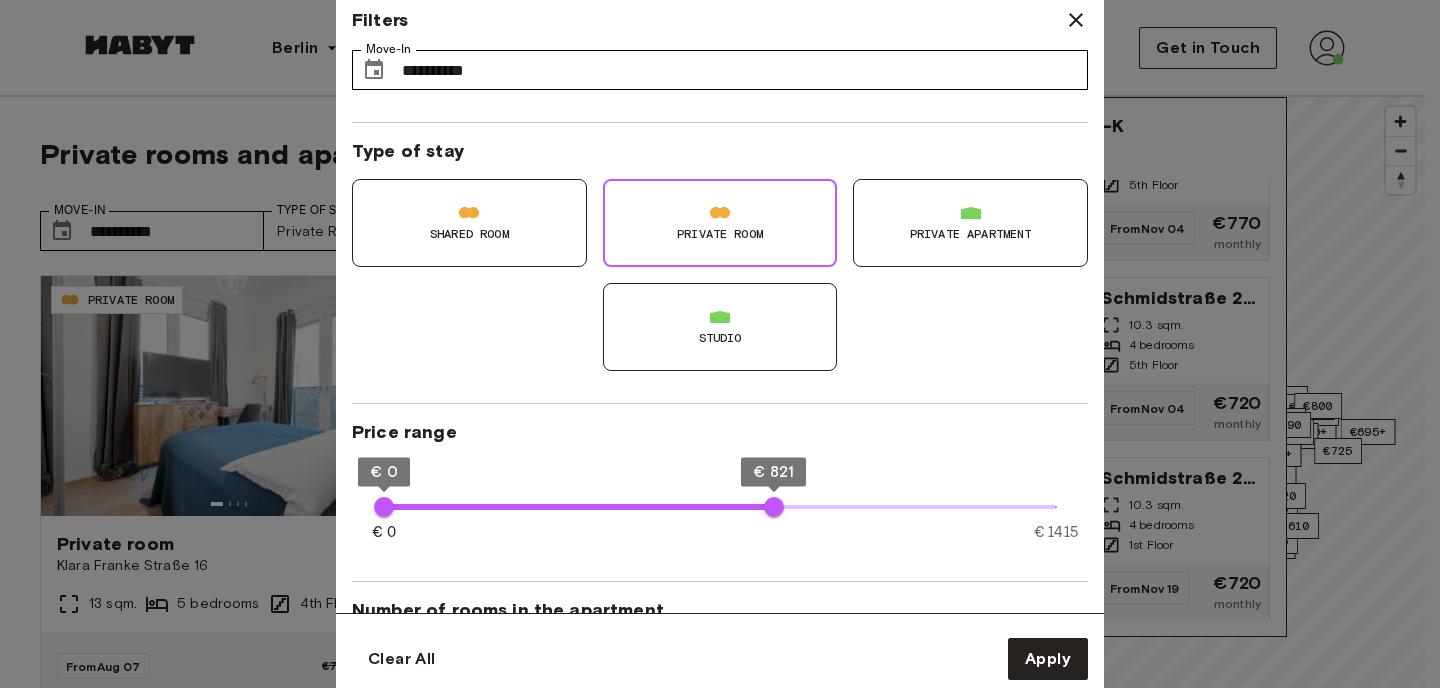 type on "**" 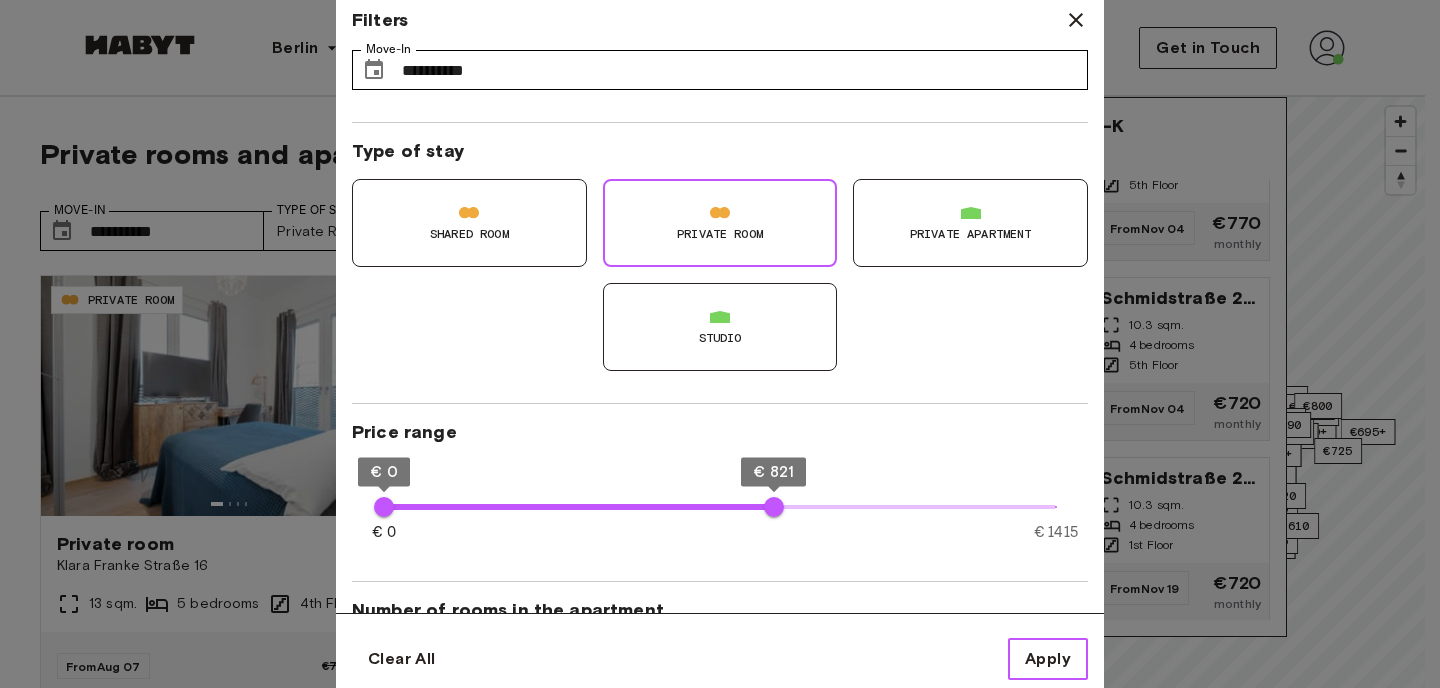 click on "Apply" at bounding box center (1048, 659) 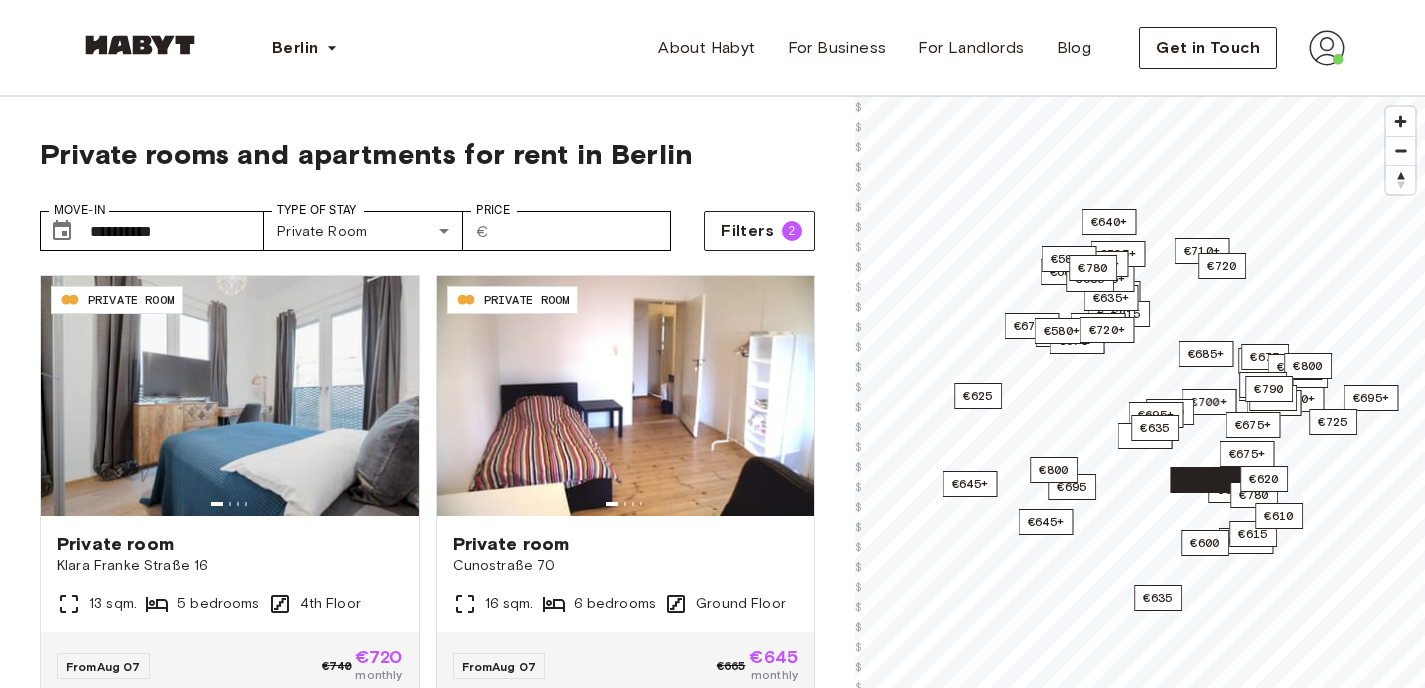click on "€700+ €645+ €670+ €660+ €555+ €700+ €640+ €675+ €685+ €785+ €635+ €685+ €710+ €815 €645+ €710+ €720+ €730 €740+ €675+ €735+ €735 €675 €645+ €580+ €635+ €615 €695+ €685 €615+ €685+ €655+ €685 €675+ €695+ €675+ €675 €605+ €710+ 11 listings €615+ €695 €800+ €650+ €600 €675+ €720 €720+ €725 €780 €780+ €800 €635 €625 €675 €585+ €780 €610 €780 €800 €635 €790 €620" at bounding box center (1140, 97) 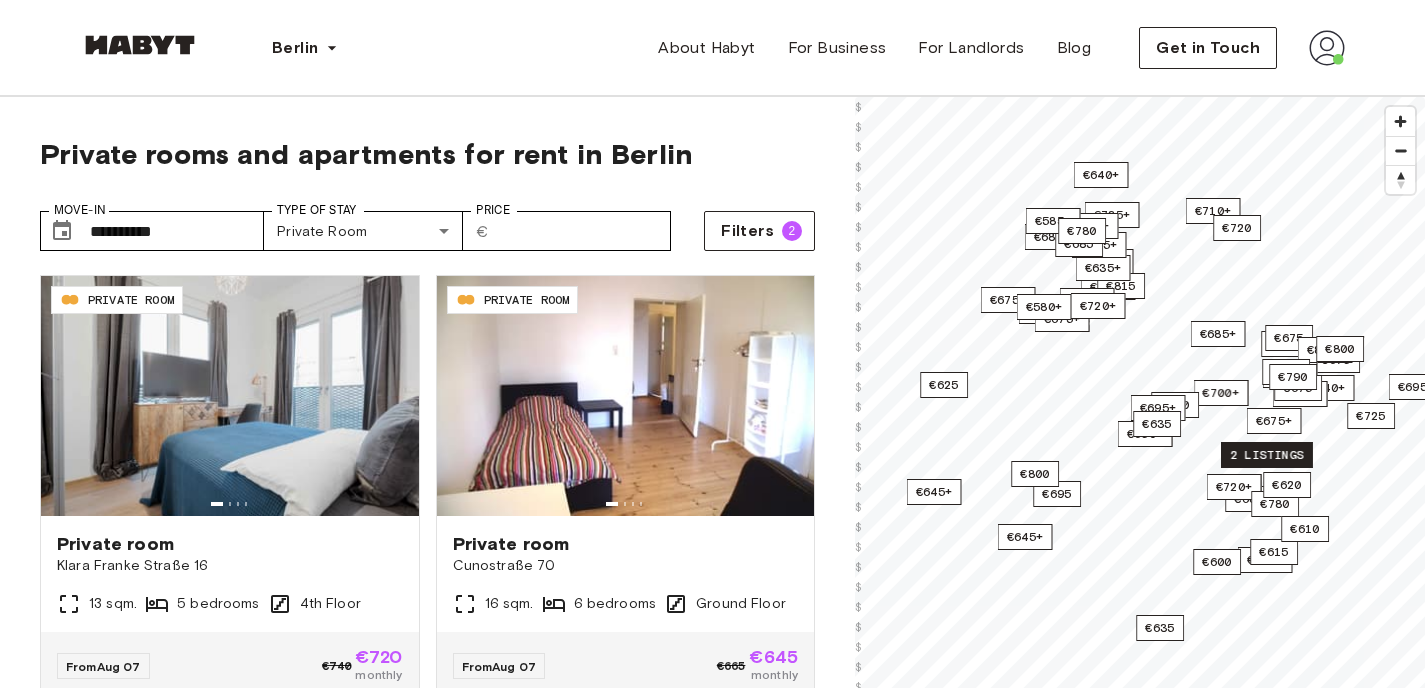 click on "2 listings" at bounding box center [1267, 455] 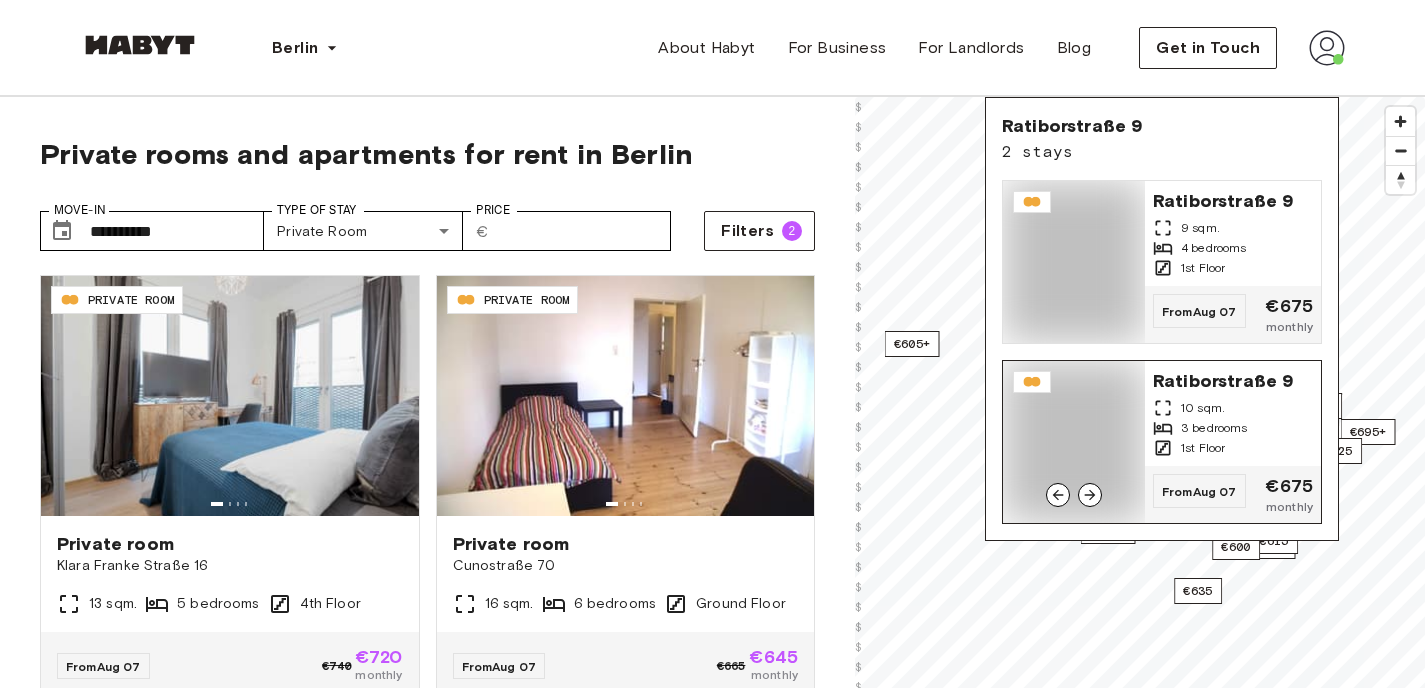 click on "1st Floor" at bounding box center (1233, 448) 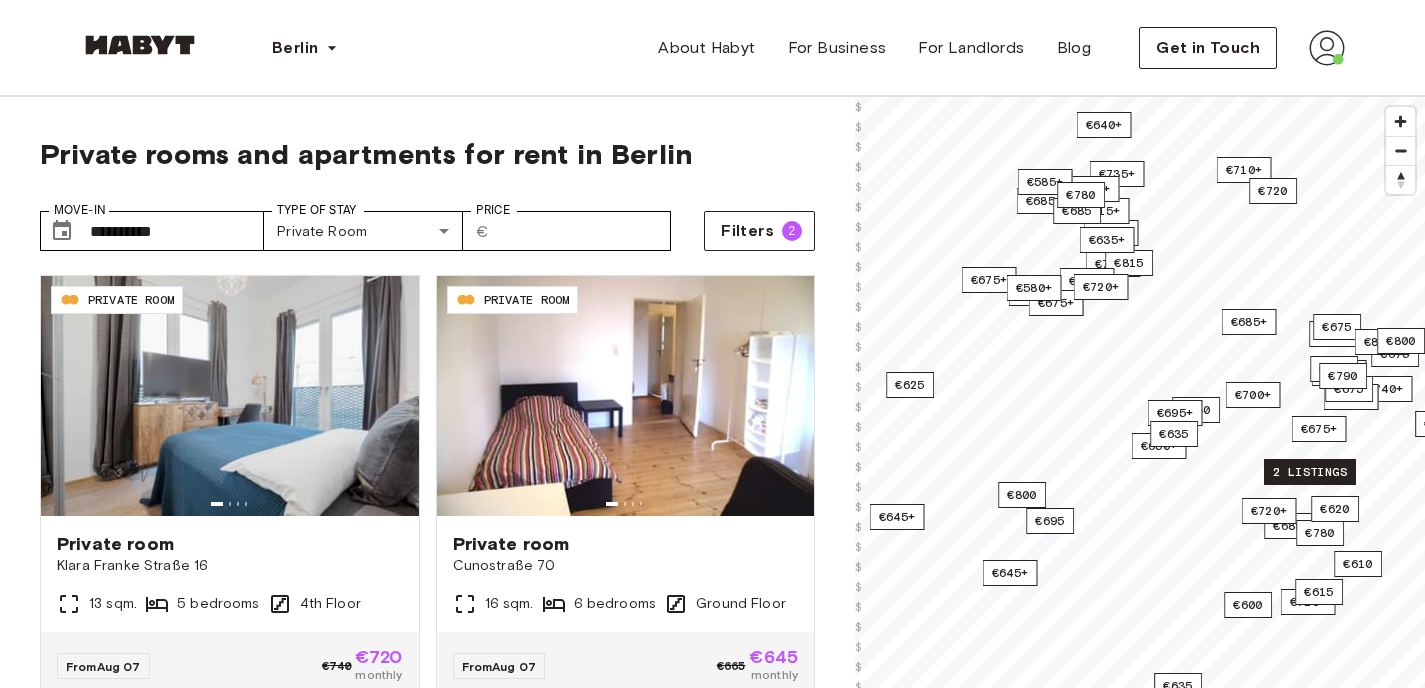 click on "2 listings" at bounding box center [1310, 472] 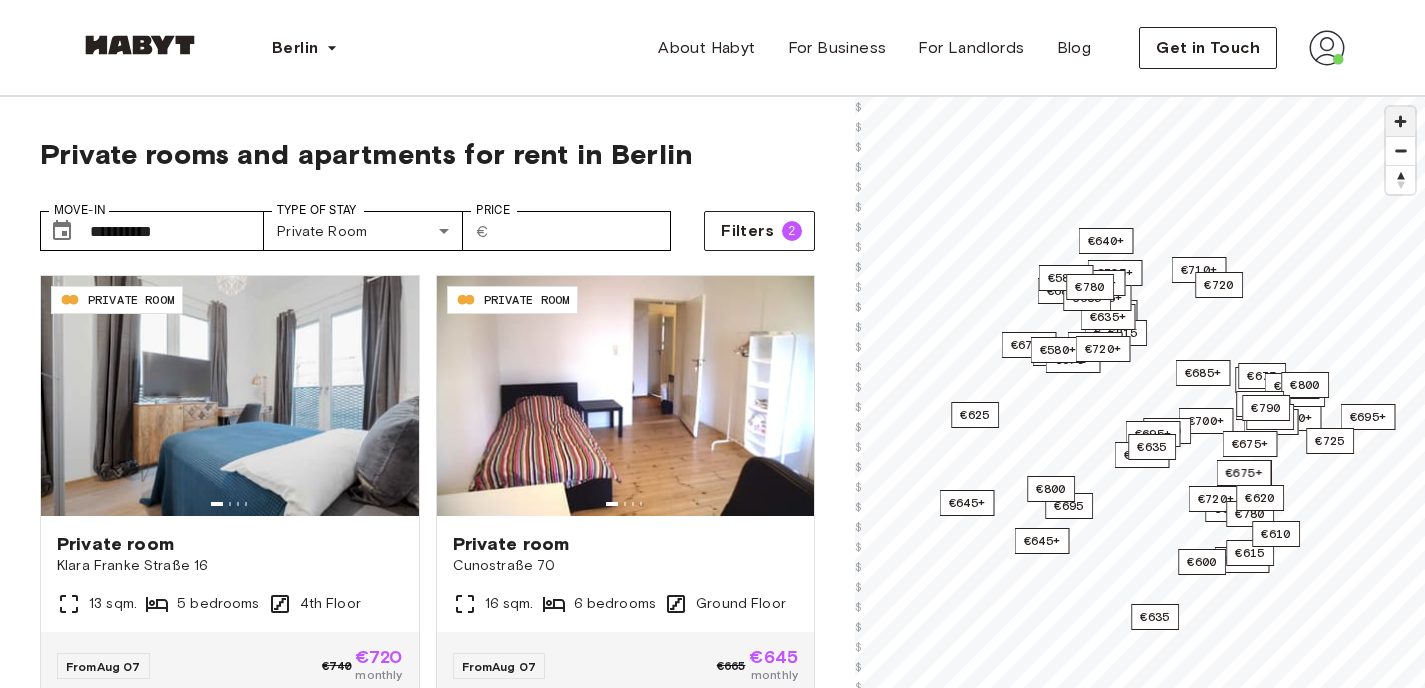 click at bounding box center [1400, 121] 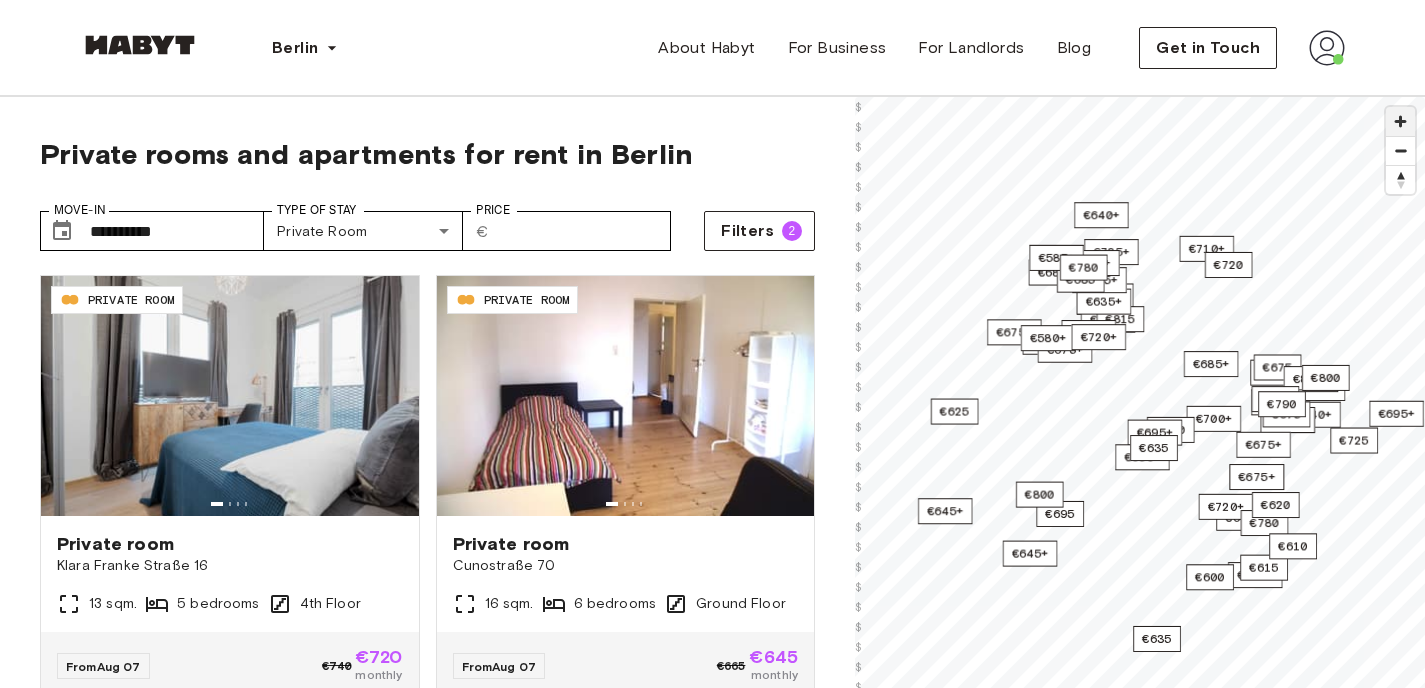 click at bounding box center [1400, 121] 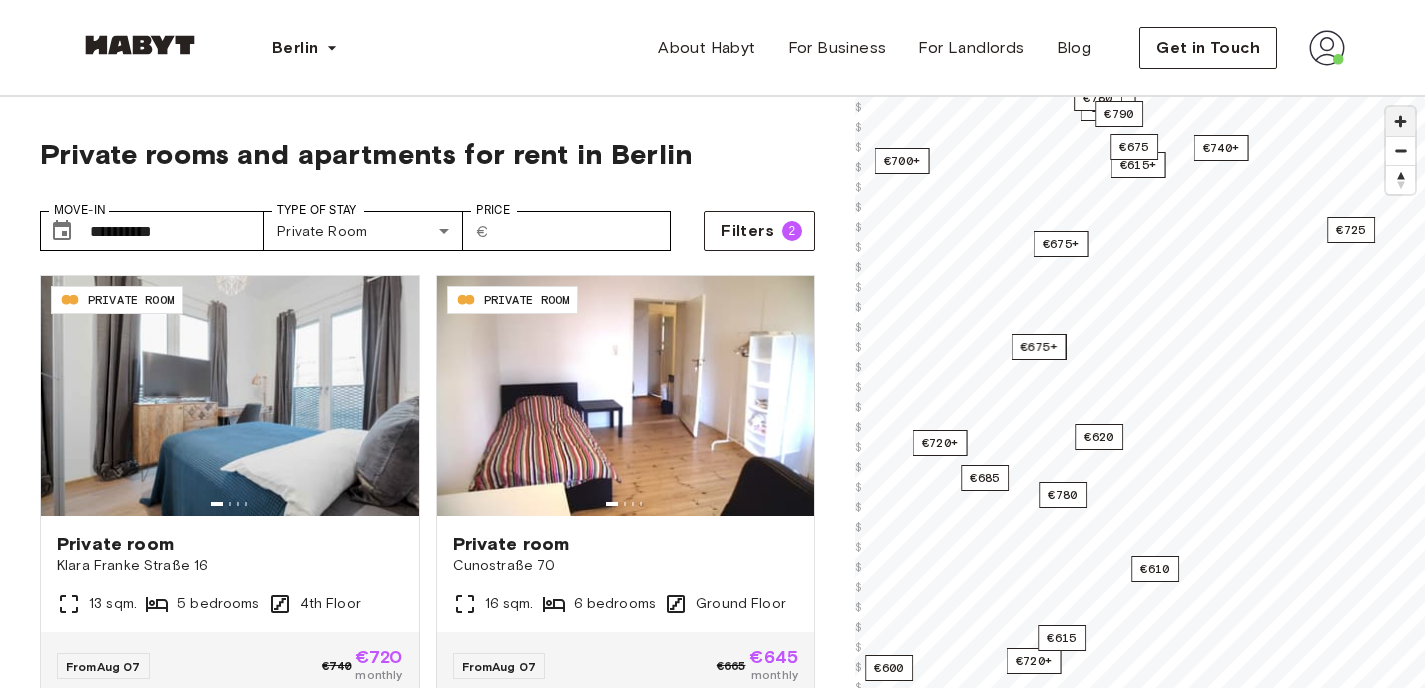 click at bounding box center [1400, 121] 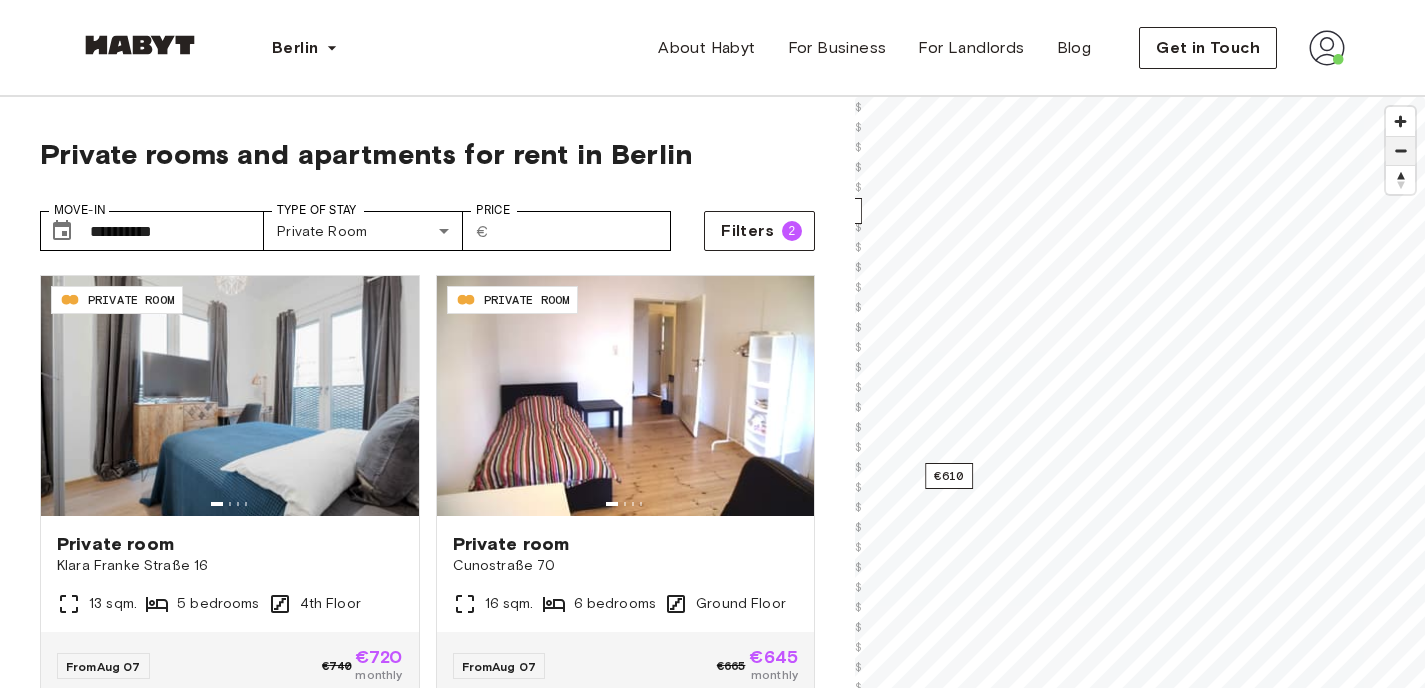 click at bounding box center [1400, 151] 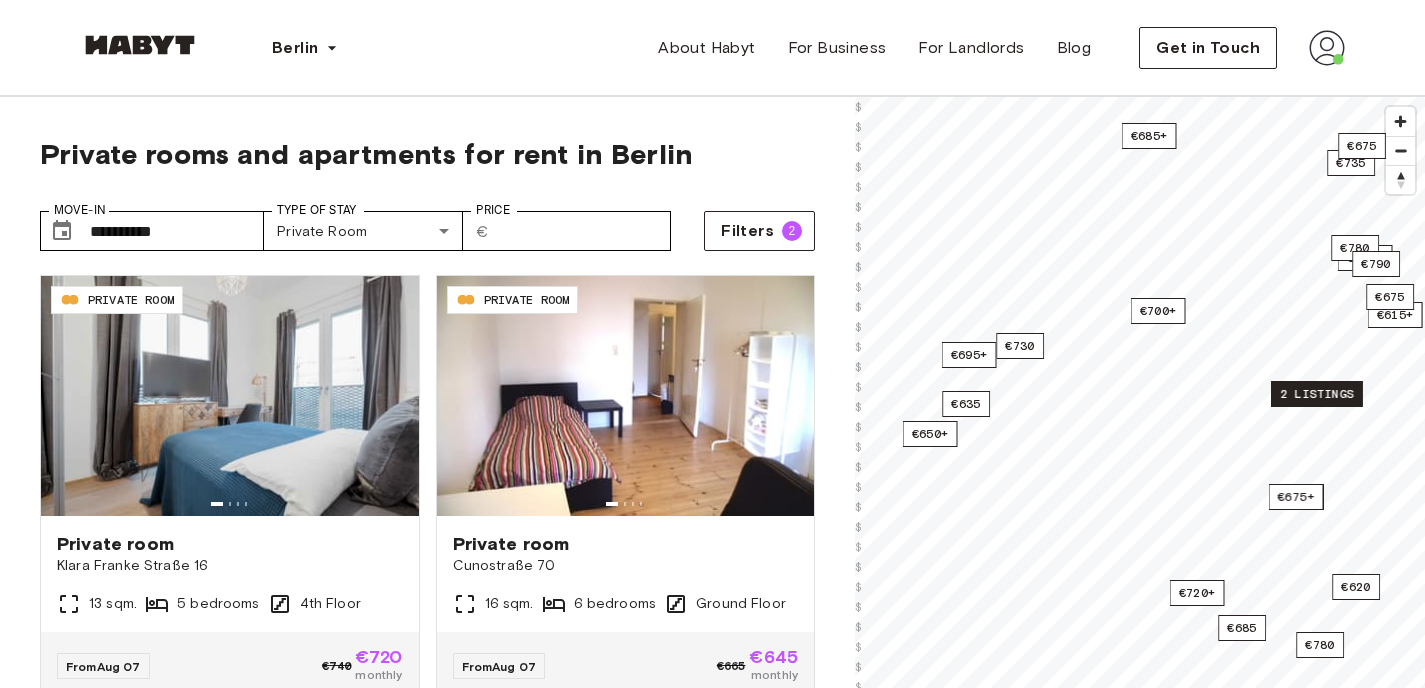 click on "2 listings" at bounding box center (1317, 394) 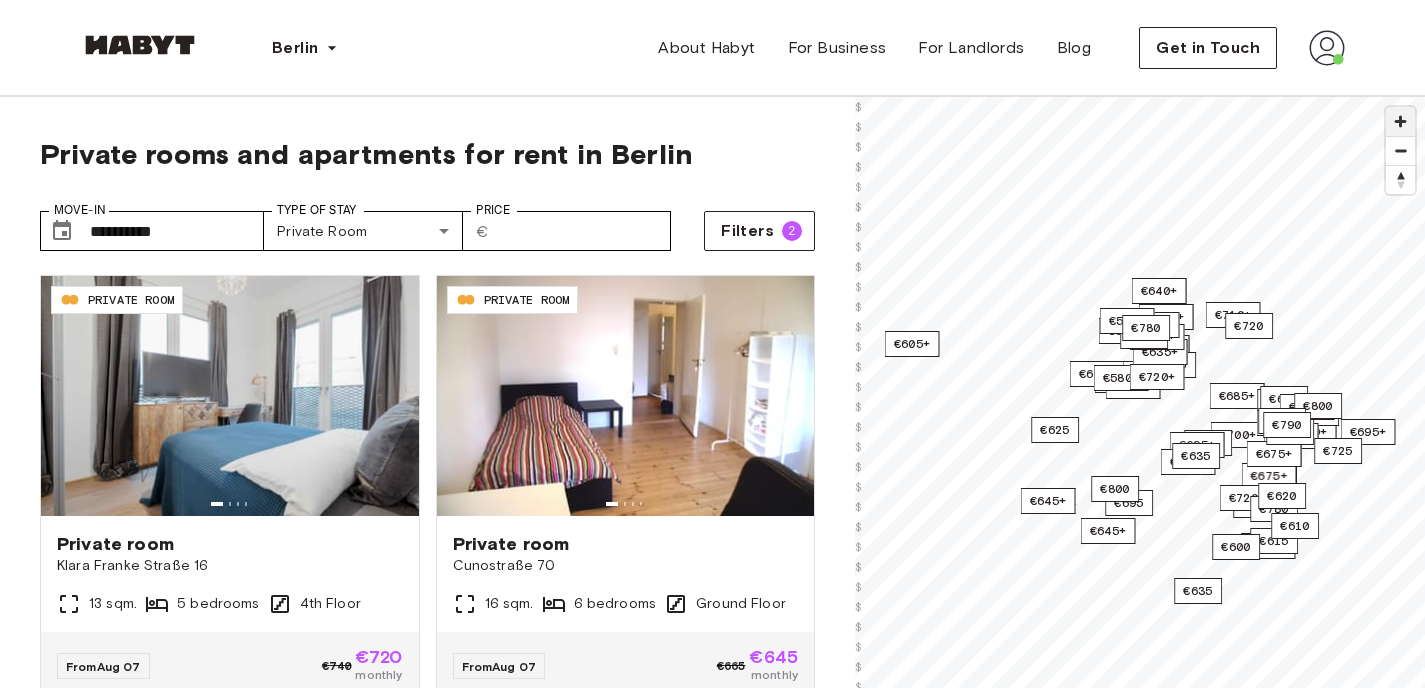 click at bounding box center (1400, 121) 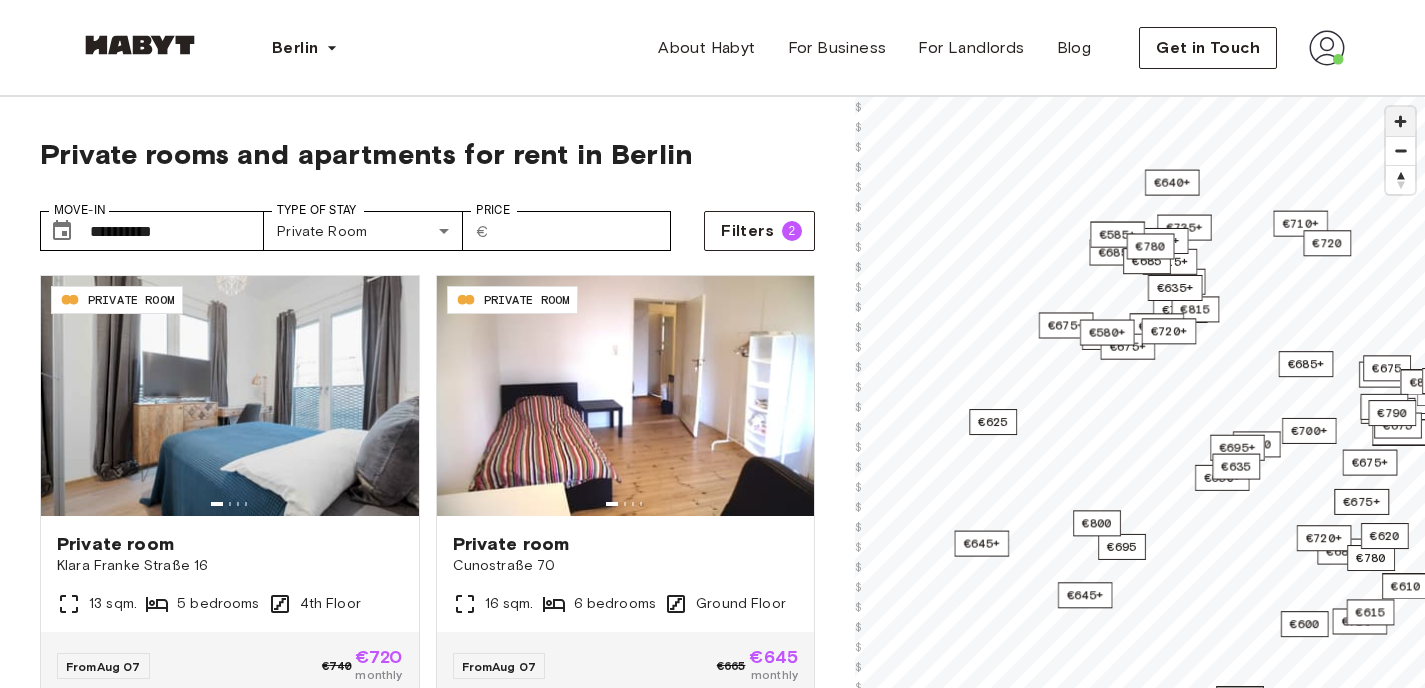 click at bounding box center [1400, 121] 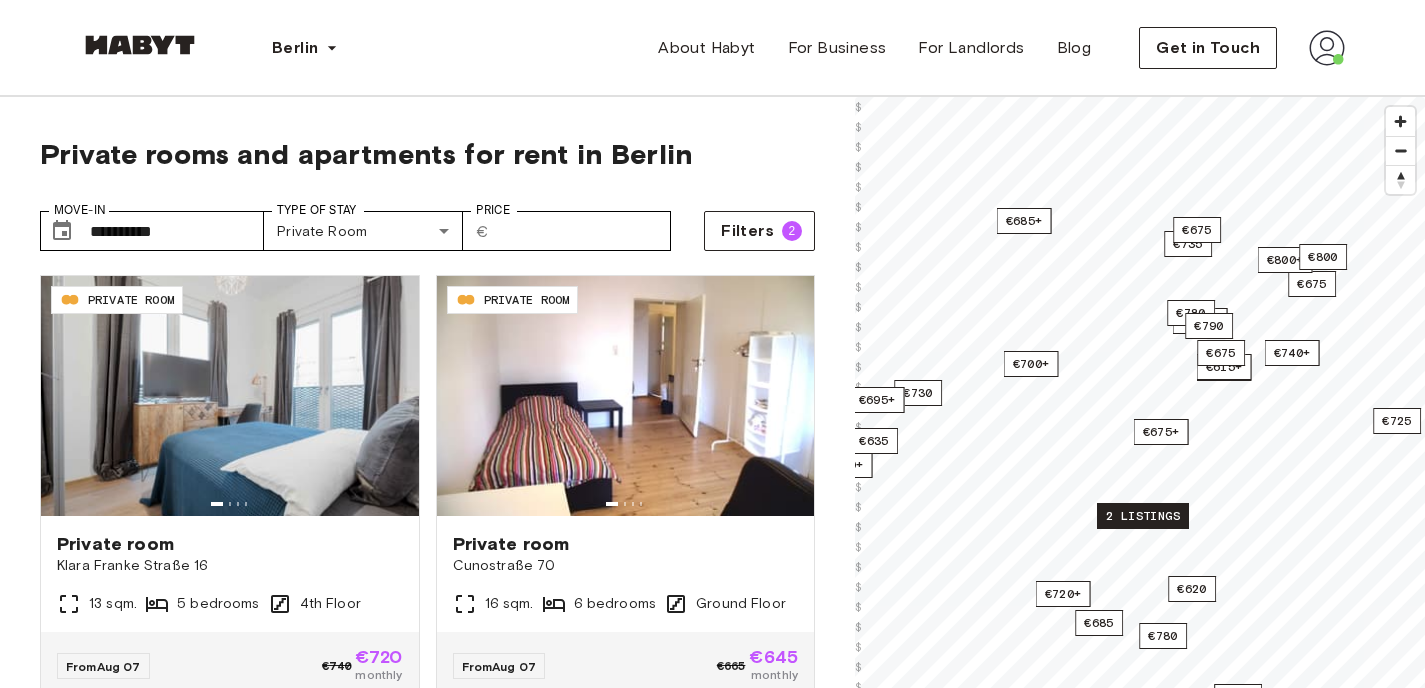 click on "2 listings" at bounding box center [1143, 516] 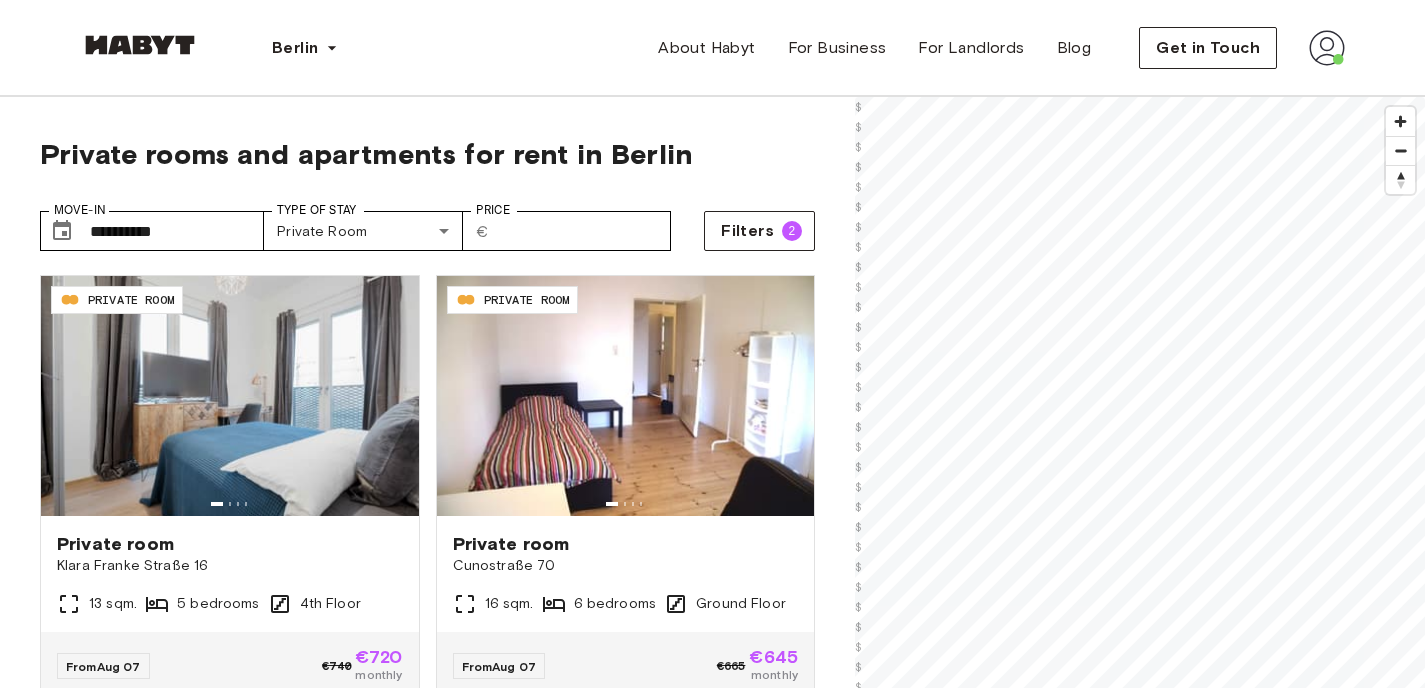 click on "[CITY] [CONTINENT] [CITY] [CITY] [CITY] [CITY] [CITY] [CITY] [CITY] [CITY] [CITY] [CITY] [CITY] [CITY] [CITY] [CITY] [CITY] [CITY] [CITY] [CITY] [CITY] [CITY] [CITY] [CITY] [CITY] [CITY] [CITY] [CITY] [CITY] [CITY] [CITY] [CITY] [CITY] [CITY] [CITY] [CITY] [CITY] [CITY] [CITY] [CITY] [CITY] [CITY] [CITY] [CITY] [CITY] [CITY] [CITY] [CITY] [CITY] [CITY] [CITY] [CITY] [CITY] [CITY] [CITY] [CITY] [CITY] [CITY] [CITY] [CITY] [CITY] [CITY] [CITY] [CITY] [CITY] [CITY] [CITY] [CITY] [CITY] [CITY] [CITY] [CITY] [CITY] [CITY] [CITY] [CITY] [CITY] [CITY] [CITY] [CITY] [CITY] [CITY] [CITY] [CITY] [CITY] [CITY] [CITY] [CITY] [CITY] [CITY] [CITY] [CITY] [CITY] [CITY] [CITY] [CITY] [CITY] [CITY] [CITY] [CITY] [CITY] [CITY] [CITY] [CITY] [CITY] [CITY] [CITY] [CITY] [CITY] [CITY] [CITY] [CITY] [CITY] [CITY] [CITY] [CITY] [CITY] [CITY] [CITY] [CITY] [CITY] [CITY] [CITY] [CITY] [CITY] [CITY] [CITY] [CITY] [CITY] [CITY] [CITY] [CITY] [CITY] [CITY] [CITY] [CITY] [CITY] [CITY] [CITY] [CITY] [CITY] [CITY] [CITY] [CITY] [CITY] [CITY] [CITY] [CITY] [CITY] [CITY] [CITY] [CITY] [CITY] [CITY] [CITY] [CITY] [CITY] [CITY] [CITY] [CITY] [CITY] [CITY] [CITY] [CITY] [CITY] [CITY] [CITY] [CITY] [CITY] [CITY] [CITY] [CITY] [CITY] [CITY] [CITY] [CITY] [CITY] [CITY] [CITY] [CITY] [CITY] [CITY] [CITY] [CITY] [CITY] [CITY] [CITY] [CITY] [CITY] [CITY] [CITY] [CITY] [CITY] [CITY] [CITY] [CITY] [CITY] [CITY] [CITY] [CITY] [CITY] [CITY] [CITY] [CITY] [CITY] [CITY] [CITY] [CITY] [CITY] [CITY] [CITY] [CITY] [CITY] [CITY] [CITY] [CITY] [CITY] [CITY] [CITY] [CITY] [CITY] [CITY] [CITY] [CITY] [CITY] [CITY] [CITY] [CITY] [CITY] [CITY] [CITY] [CITY] [CITY] [CITY] [CITY] [CITY] [CITY] [CITY] [CITY] [CITY] [CITY] [CITY] [CITY] [CITY] [CITY] [CITY] [CITY] [CITY] [CITY] [CITY] [CITY] [CITY] [CITY] [CITY] [CITY] [CITY] [CITY] [CITY] [CITY] [CITY] [CITY] [CITY] [CITY] [CITY] [CITY] [CITY] [CITY] [CITY] [CITY] [CITY] [CITY] [CITY] [CITY] [CITY] [CITY] [CITY] [CITY] [CITY] [CITY] [CITY] [CITY] [CITY] [CITY] [CITY] [CITY] [CITY] [CITY] [CITY] [CITY] [CITY] [CITY] [CITY] [CITY] [CITY] [CITY] [CITY] [CITY] [CITY] [CITY] [CITY] [CITY] [CITY] [CITY] [CITY] [CITY] [CITY] [CITY] [CITY] [CITY] [CITY] [CITY] [CITY] [CITY] [CITY] [CITY] [CITY] [CITY] [CITY] [CITY] [CITY] [CITY] [CITY] [CITY] [CITY] [CITY] [CITY] [CITY] [CITY] [CITY] [CITY] [CITY] [CITY] [CITY] [CITY] [CITY] [CITY] [CITY] [CITY] [CITY] [CITY] [CITY] [CITY] [CITY] [CITY] [CITY] [CITY] [CITY] [CITY] [CITY] [CITY] [CITY] [CITY] [CITY] [CITY] [CITY] [CITY] [CITY] [CITY] [CITY] [CITY] [CITY] [CITY] [CITY] [CITY] [CITY] [CITY] [CITY] [CITY] [CITY] [CITY] [CITY] [CITY] [CITY] [CITY] [CITY] [CITY] [CITY] [CITY] [CITY] [CITY] [CITY] [CITY] [CITY] [CITY] [CITY] [CITY] [CITY] [CITY] [CITY] [CITY] [CITY] [CITY] [CITY] [CITY] [CITY] [CITY] [CITY] [CITY] [CITY] [CITY] [CITY] [CITY] [CITY] [CITY] [CITY] [CITY] [CITY] [CITY] [CITY] [CITY] [CITY] [CITY] [CITY] [CITY] [CITY] [CITY] [CITY] [CITY] [CITY] [CITY] [CITY] [CITY] [CITY] [CITY] [CITY] [CITY] [CITY] [CITY] [CITY] [CITY] [CITY] [CITY] [CITY] [CITY] [CITY] [CITY] [CITY] [CITY] [CITY] [CITY] [CITY] [CITY] [CITY] [CITY] [CITY] [CITY] [CITY] [CITY] [CITY] [CITY] [CITY] [CITY] [CITY] [CITY] [CITY] [CITY] [CITY] [CITY] [CITY] [CITY] [CITY] [CITY] [CITY] [CITY] [CITY] [CITY] [CITY] [CITY] [CITY] [CITY] [CITY] [CITY] [CITY] [CITY] [CITY] [CITY] [CITY] [CITY] [CITY] [CITY] [CITY] [CITY] [CITY] [CITY] [CITY] [CITY] [CITY] [CITY] [CITY] [CITY] [CITY] [CITY] [CITY] [CITY] [CITY] [CITY] [CITY] [CITY] [CITY] [CITY] [CITY] [CITY] [CITY] [CITY] [CITY] [CITY] [CITY] [CITY] [CITY] [CITY] [CITY] [CITY] [CITY] [CITY] [CITY] [CITY] [CITY] [CITY] [CITY] [CITY] [CITY] [CITY] [CITY] [CITY] [CITY] [CITY] [CITY] [CITY] [CITY] [CITY] [CITY] [CITY] [CITY] [CITY] [CITY] [CITY] [CITY] [CITY] [CITY] [CITY] [CITY] [CITY] [CITY] [CITY] [CITY] [CITY] [CITY] [CITY] [CITY] [CITY] [CITY] [CITY] [CITY] [CITY] [CITY] [CITY] [CITY] [CITY] [CITY] [CITY] [CITY] [CITY] [CITY] [CITY] [CITY] [CITY] [CITY] [CITY] [CITY] [CITY] [CITY] [CITY] [CITY] [CITY] [CITY] [CITY] [CITY] [CITY] [CITY] [CITY] [CITY] [CITY] [CITY] [CITY] [CITY] [CITY] [CITY] [CITY] [CITY] [CITY] [CITY] [CITY] [CITY] [CITY] [CITY] [CITY] [CITY] [CITY] [CITY] [CITY] [CITY] [CITY] [CITY] [CITY] [CITY] [CITY] [CITY] [CITY] [CITY] [CITY] [CITY] [CITY] [CITY] [CITY] [CITY] [CITY] [CITY] [CITY] [CITY] [CITY] [CITY] [CITY] [CITY] [CITY] [CITY] [CITY] [CITY] [CITY] [CITY] [CITY] [CITY] [CITY] [CITY] [CITY] [CITY] [CITY] [CITY] [CITY] [CITY] [CITY] [CITY] [CITY] [CITY] [CITY] [CITY] [CITY] [CITY] [CITY] [CITY] [CITY] [CITY] [CITY] [CITY] [CITY] [CITY] [CITY] [CITY] [CITY] [CITY] [CITY] [CITY] [CITY] [CITY] [CITY] [CITY] [CITY] [CITY] [CITY] [CITY] [CITY] [CITY] [CITY] [CITY] [CITY] [CITY] [CITY] [CITY] [CITY] [CITY] [CITY] [CITY] [CITY] [CITY] [CITY] [CITY] [CITY] [CITY] [CITY] [CITY] [CITY] [CITY] [CITY] [CITY] [CITY] [CITY] [CITY] [CITY] [CITY] [CITY] [CITY] [CITY] [CITY] [CITY] [CITY] [CITY] [CITY] [CITY] [CITY] [CITY] [CITY] [CITY] [CITY] [CITY] [CITY] [CITY] [CITY] [CITY] [CITY] [CITY] [CITY] [CITY] [CITY] [CITY] [CITY] [CITY] [CITY] [CITY] [CITY] [CITY] [CITY] [CITY] [CITY] [CITY] [CITY] [CITY] [CITY] [CITY] [CITY] [CITY] [CITY] [CITY] [CITY] [CITY] [CITY] [CITY] [CITY] [CITY] [CITY] [CITY] [CITY] [CITY] [CITY] [CITY] [CITY] [CITY] [CITY] [CITY] [CITY] [CITY] [CITY] [CITY] [CITY] [CITY] [CITY] [CITY] [CITY] [CITY] [CITY] [CITY] [CITY] [CITY] [CITY] [CITY] [CITY] [CITY] [CITY] [CITY] [CITY] [CITY] [CITY] [CITY] [CITY] [CITY] [CITY] [CITY] [CITY] [CITY] [CITY] [CITY] [CITY] [CITY] [CITY] [CITY] [CITY] [CITY] [CITY] [CITY] [CITY] [CITY] [CITY] [CITY] [CITY] [CITY] [CITY] [CITY] [CITY] [CITY] [CITY] [CITY] [CITY] [CITY] [CITY] [CITY] [CITY] [CITY] [CITY] [CITY] [CITY] [CITY] [CITY] [CITY] [CITY] [CITY] [CITY] [CITY] [CITY] [CITY] [CITY] [CITY] [CITY] [CITY] [CITY] [CITY] [CITY] [CITY] [CITY] [CITY] [CITY] [CITY] [CITY] [CITY] [CITY] [CITY] [CITY] [CITY] [CITY] [CITY] [CITY] [CITY] [CITY] [CITY] [CITY] [CITY] [CITY] [CITY] [CITY] [CITY] [CITY] [CITY] [CITY] [CITY] [CITY] [CITY] [CITY] [CITY] [CITY] [CITY] [CITY] [CITY] [CITY] [CITY] [CITY] [CITY] [CITY] [CITY] [CITY] [CITY] [CITY] [CITY] [CITY] [CITY] [CITY] [CITY] [CITY] [CITY] [CITY] [CITY] [CITY] [CITY] [CITY] [CITY] [CITY] [CITY] [CITY] [CITY] [CITY] [CITY] [CITY] [CITY] [CITY] [CITY] [CITY] [CITY] [CITY] [CITY] [CITY] [CITY] [CITY] [CITY] [CITY] [CITY] [CITY] [CITY] [CITY] [CITY] [CITY] [CITY] [CITY] [CITY] [CITY] [CITY] [CITY] [CITY] [CITY] [CITY] [CITY] [CITY] [CITY] [CITY] [CITY] [CITY] [CITY] [CITY] [CITY] [CITY] [CITY] [CITY] [CITY] [CITY] [CITY] [CITY] [CITY] [CITY] [CITY] [CITY] [CITY] [CITY] [CITY] [CITY] [CITY] [CITY] [CITY] [CITY] [CITY] [CITY] [CITY] [CITY] [CITY] [CITY] [CITY] [CITY] [CITY] [CITY] [CITY] [CITY] [CITY] [CITY] [CITY] [CITY] [CITY] [CITY] [CITY] [CITY] [CITY] [CITY] [CITY] [CITY] [CITY] [CITY] [CITY] [CITY] [CITY] [CITY] [CITY] [CITY] [CITY] [CITY] [CITY] [CITY] [CITY] [CITY] [CITY] [CITY] [CITY] [CITY] [CITY] [CITY] [CITY] [CITY] [CITY] [CITY] [CITY] [CITY] [CITY] [CITY] [CITY] [CITY] [CITY] [CITY] [CITY] [CITY] [CITY] [CITY] [CITY] [CITY] [CITY] [CITY] [CITY] [CITY] [CITY] [CITY] [CITY] [CITY] [CITY] [CITY] [CITY] [CITY] [CITY] [CITY] [CITY] [CITY] [CITY] [CITY] [CITY] [CITY] [CITY] [CITY] [CITY] [CITY] [CITY] [CITY] [CITY] [CITY] [CITY] [CITY] [CITY] [CITY] [CITY] [CITY] [CITY] [CITY] [CITY] [CITY] [CITY] [CITY] [CITY] [CITY] [CITY] [CITY] [CITY] [CITY] [CITY] [CITY] [CITY] [CITY] [CITY] [CITY] [CITY] [CITY] [CITY] [CITY] [CITY] [CITY] [CITY] [CITY] [CITY] [CITY] [CITY] [CITY] [CITY] [CITY] [CITY] [CITY] [CITY] [CITY] [CITY] [CITY] [CITY] [CITY] [CITY] [CITY] [CITY] [CITY] [CITY] [CITY] [CITY] [CITY] [CITY] [CITY] [CITY] [CITY] [CITY] [CITY] [CITY] [CITY] [CITY] [CITY] [CITY] [CITY] [CITY] [CITY] [CITY] [CITY] [CITY] [CITY] [CITY] [CITY] [CITY] [CITY] [CITY] [CITY] [CITY] [CITY] [CITY] [CITY] [CITY] [CITY] [CITY] [CITY] [CITY] [CITY] [CITY] [CITY] [CITY] [CITY] [CITY] [CITY] [CITY] [CITY] [CITY] [CITY] [CITY] [CITY] [CITY] [CITY] [CITY] [CITY] [CITY] [CITY] [CITY] [CITY] [CITY] [CITY] [CITY] [CITY] [CITY] [CITY] [CITY] [CITY] [CITY] [CITY] [CITY] [CITY] [CITY] [CITY] [CITY] [CITY] [CITY] [CITY] [CITY] [CITY] [CITY] [CITY] [CITY] [CITY] [CITY] [CITY] [CITY] [CITY] [CITY] [CITY] [CITY] [CITY] [CITY] [CITY] [CITY] [CITY] [CITY] [CITY] [CITY] [CITY] [CITY] [CITY] [CITY] [CITY] [CITY] [CITY] [CITY] [CITY] [CITY] [CITY] [CITY] [CITY] [CITY] [CITY] [CITY] [CITY] [CITY] [CITY] [CITY] [CITY] [CITY] [CITY] [CITY] [CITY] [CITY] [CITY] [CITY] [CITY] [CITY] [CITY] [CITY] [CITY] [CITY] [CITY] [CITY] [CITY] [CITY] [CITY] [CITY] [CITY] [CITY] [CITY] [CITY] [CITY] [CITY] [CITY] [CITY] [CITY] [CITY] [CITY] [CITY] [CITY] [CITY] [CITY] [CITY] [CITY] [CITY] [CITY] [CITY] [CITY] [CITY] [CITY] [CITY] [CITY] [CITY] [CITY] [CITY] [CITY] [CITY] [CITY] [CITY] [CITY] [CITY] [CITY] [CITY] [CITY] [CITY] [CITY] [CITY] [CITY] [CITY] [CITY] [CITY] [CITY] [CITY] [CITY] [CITY] [CITY] [CITY] [CITY] [CITY] [13 sqm. 5 bedrooms 4th Floor From  [MONTH] [DAY] €740 €720 monthly DE-01-029-04M PRIVATE ROOM Private room [STREET] [NUMBER] 16 sqm. 6 bedrooms Ground Floor From  [MONTH] [DAY] €665 €645 monthly DE-01-07-007-01Q PRIVATE ROOM Private room [STREET] [NUMBER] 11.8 sqm. 5 bedrooms 3rd Floor From  [MONTH] [DAY] €700 €680 monthly DE-01-07-024-03Q PRIVATE ROOM Private room [STREET] [NUMBER] 11.5 sqm. 5 bedrooms 3rd Floor From  [MONTH] [DAY] €690 €670 monthly DE-01-08-004-02Q PRIVATE ROOM Private room [STREET] [NUMBER] From" at bounding box center [712, 2375] 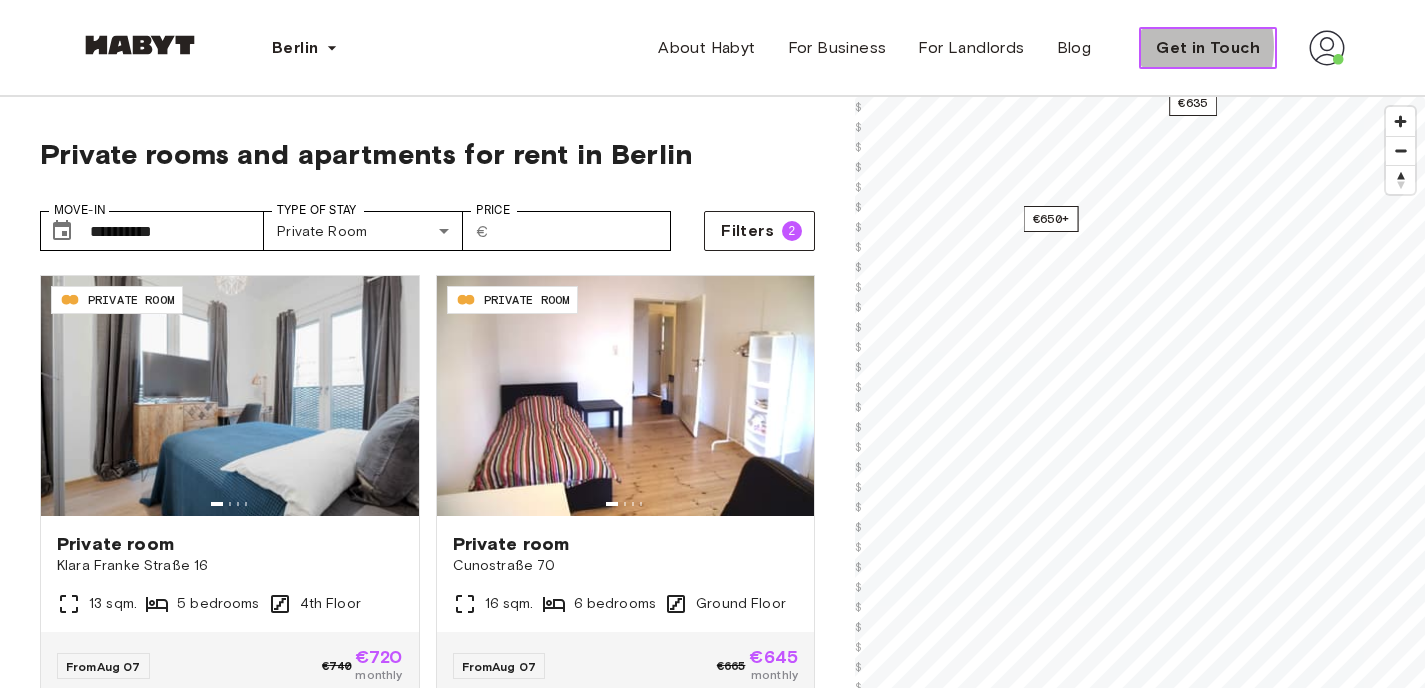 click on "Get in Touch" at bounding box center (1208, 48) 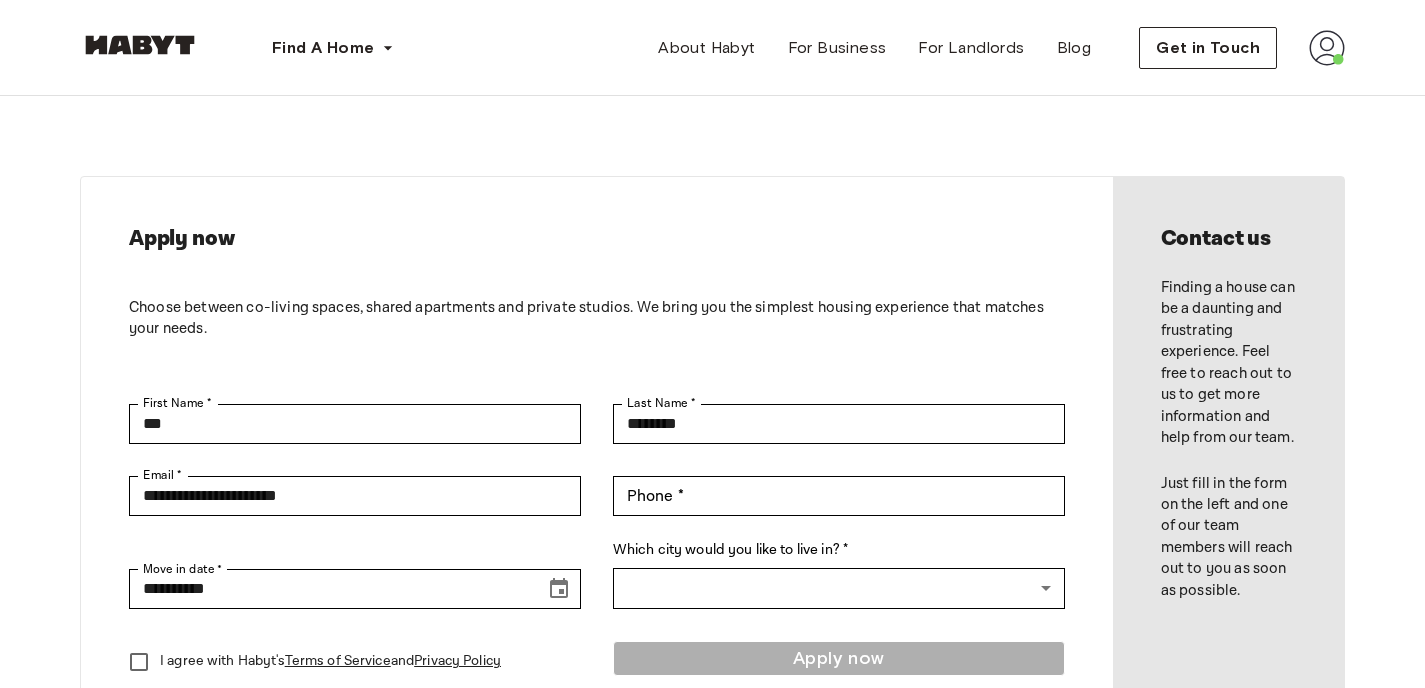 click at bounding box center [1327, 48] 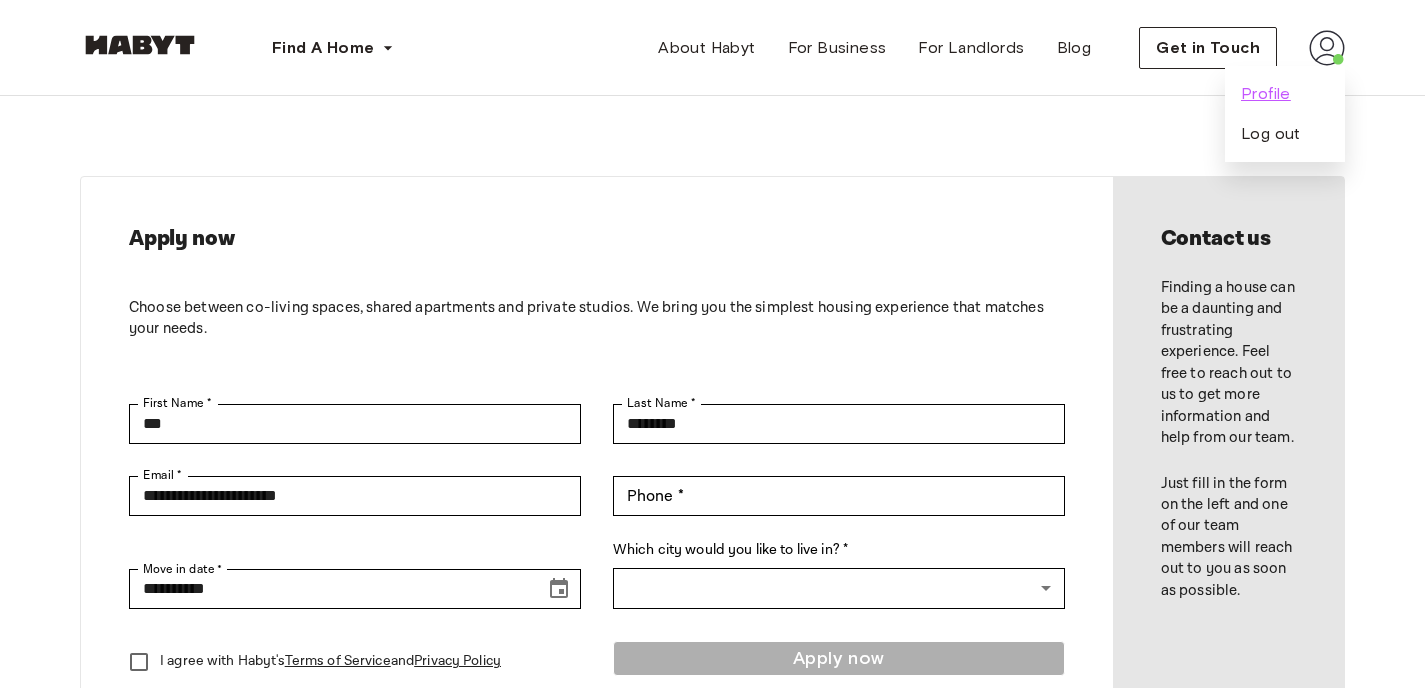 click on "Profile" at bounding box center (1266, 94) 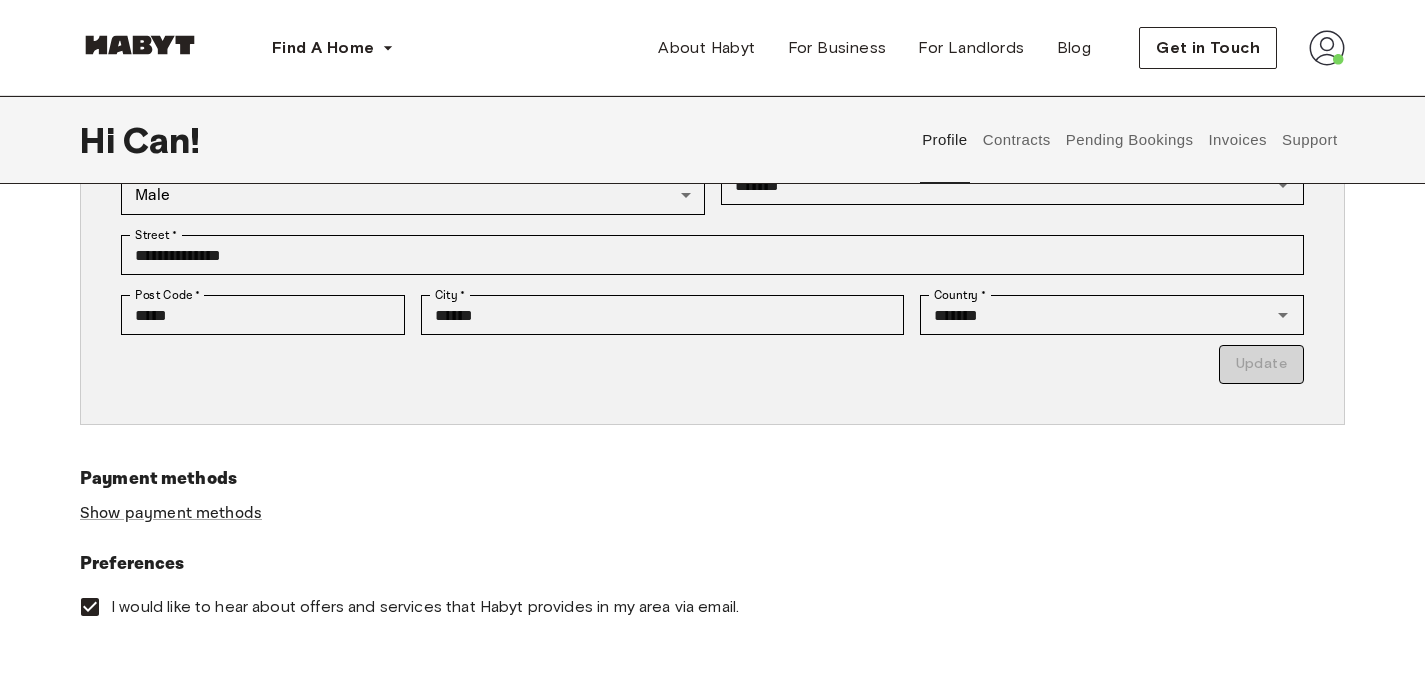 scroll, scrollTop: 611, scrollLeft: 0, axis: vertical 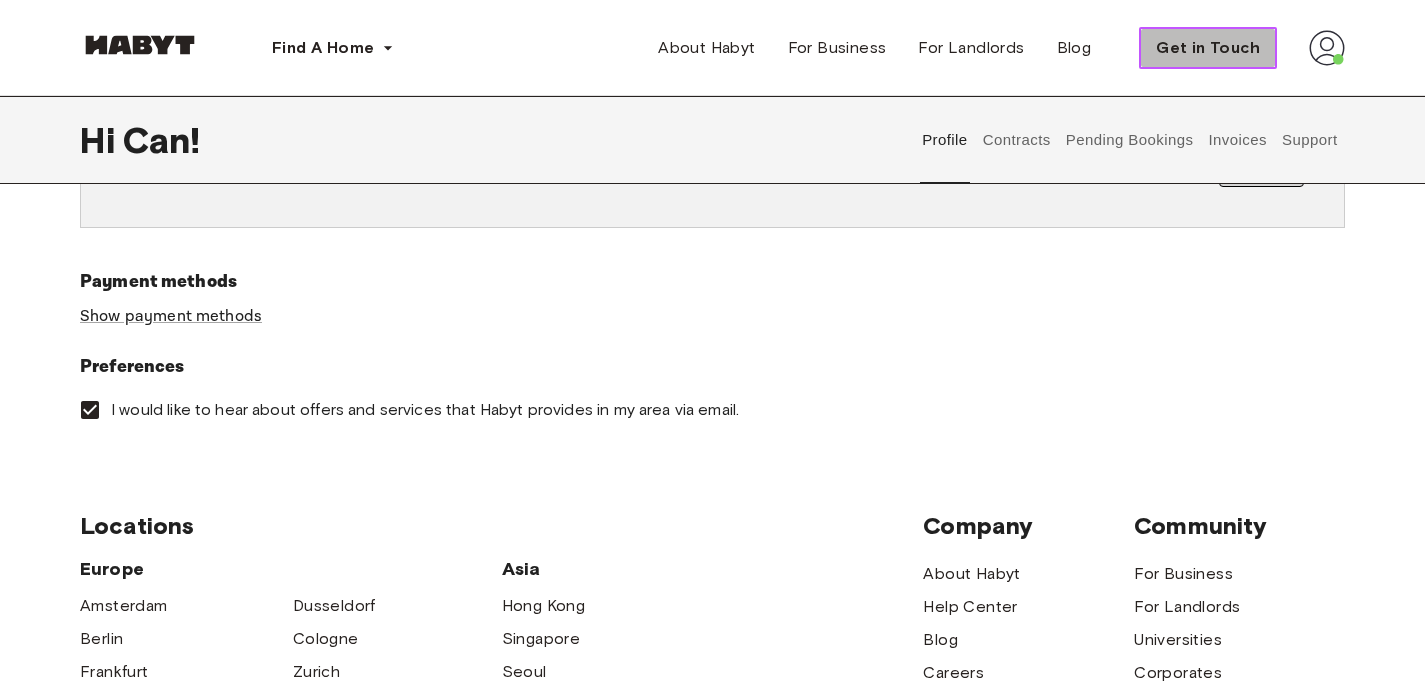click on "Get in Touch" at bounding box center [1208, 48] 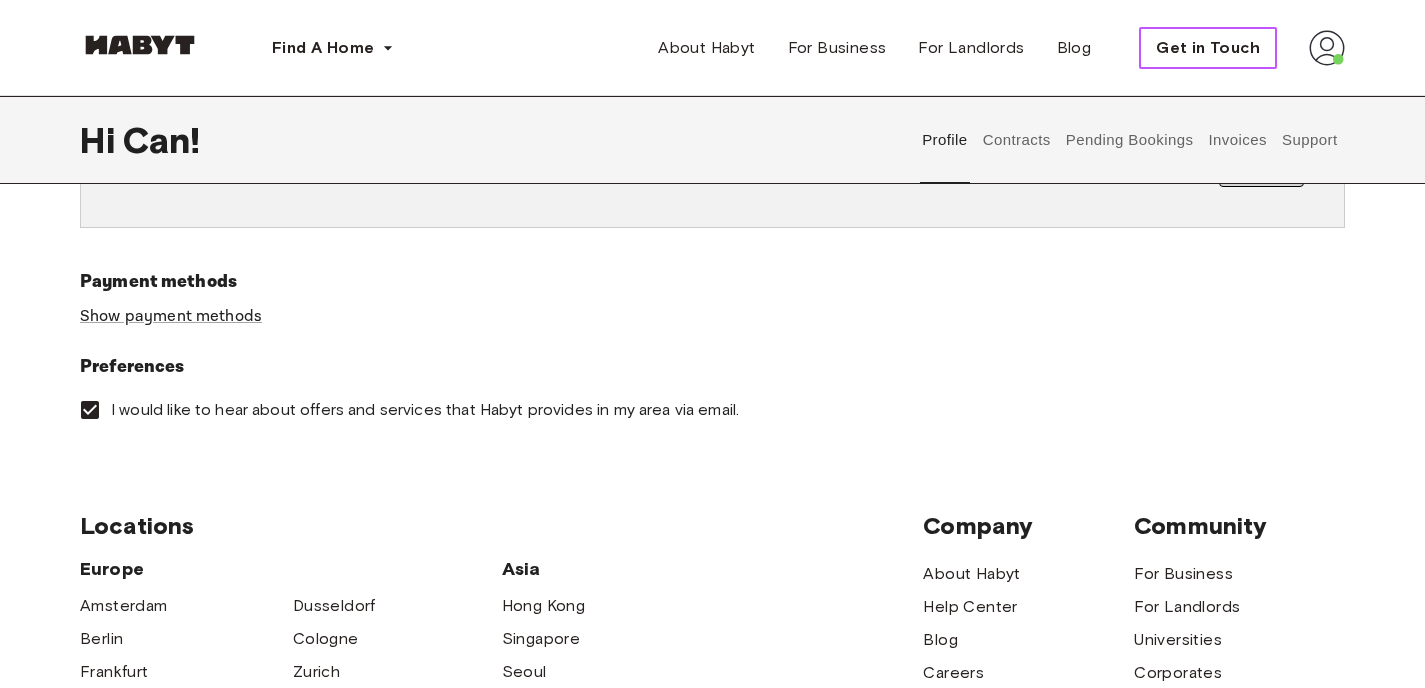 scroll, scrollTop: 0, scrollLeft: 0, axis: both 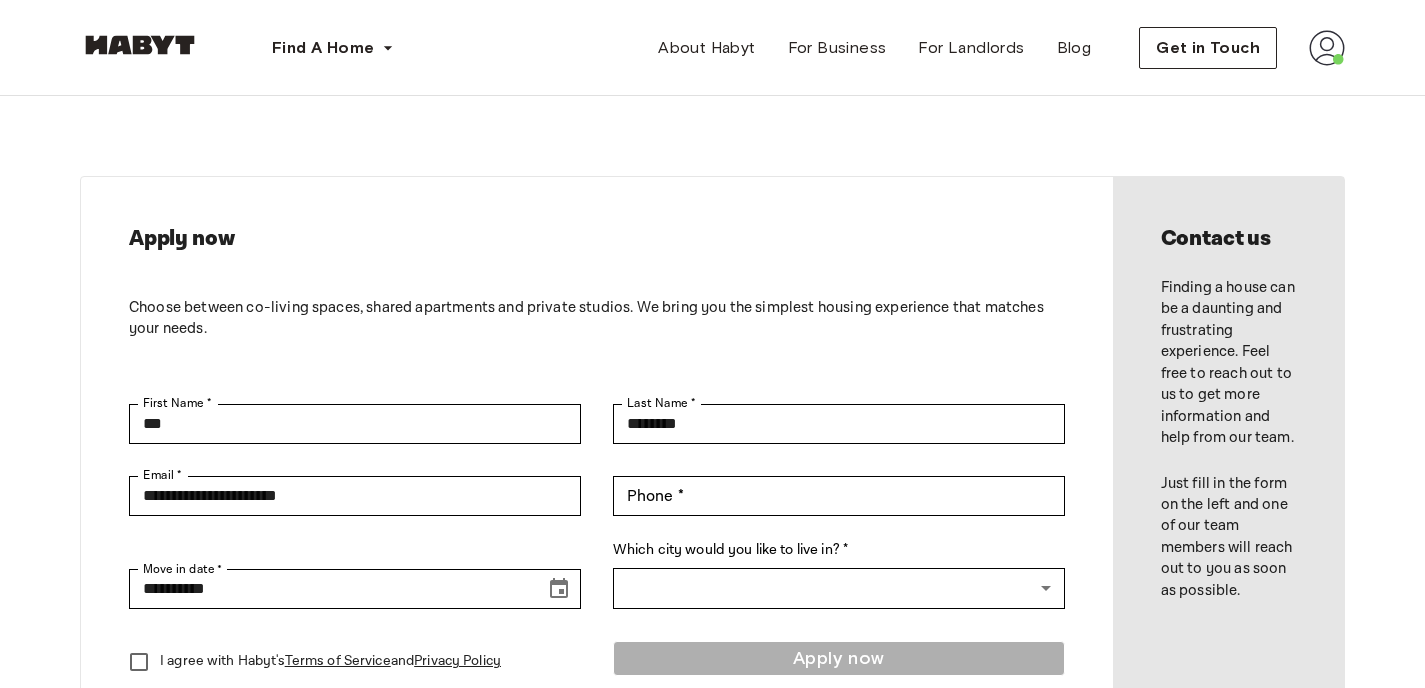 click at bounding box center [1327, 48] 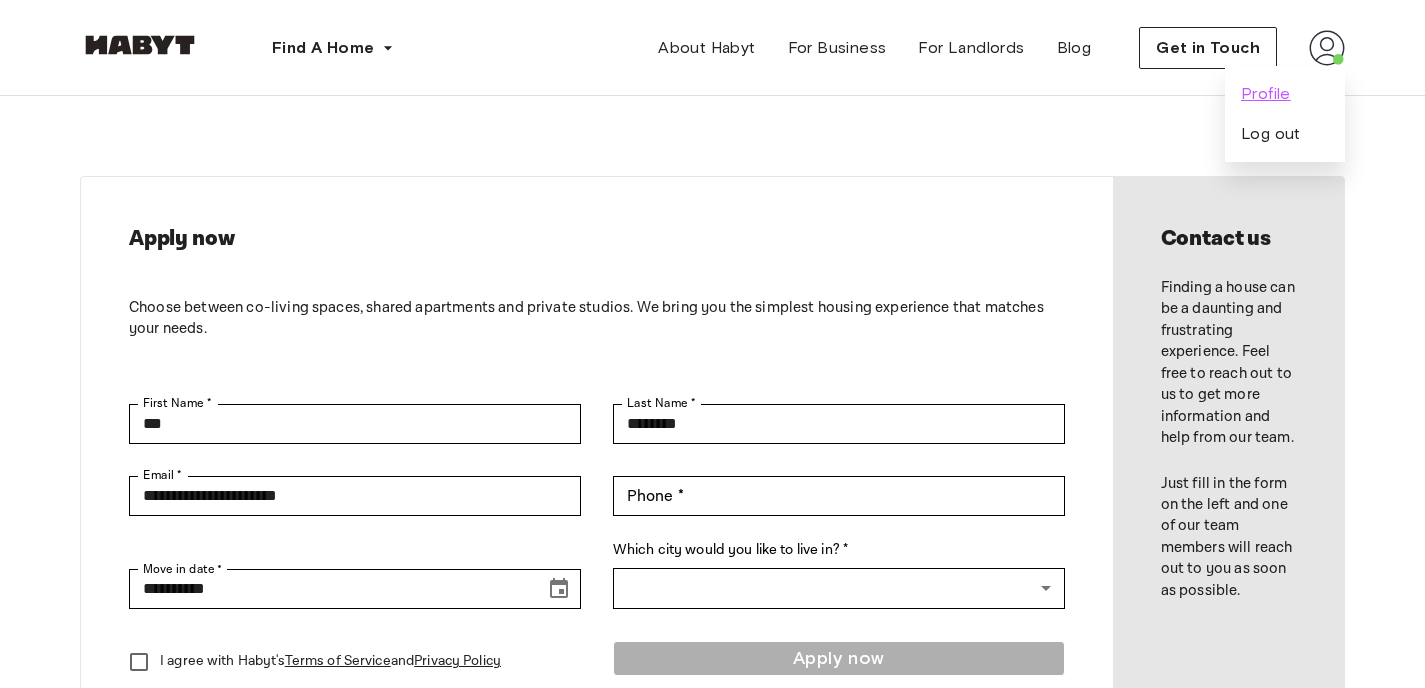 click on "Profile" at bounding box center [1266, 94] 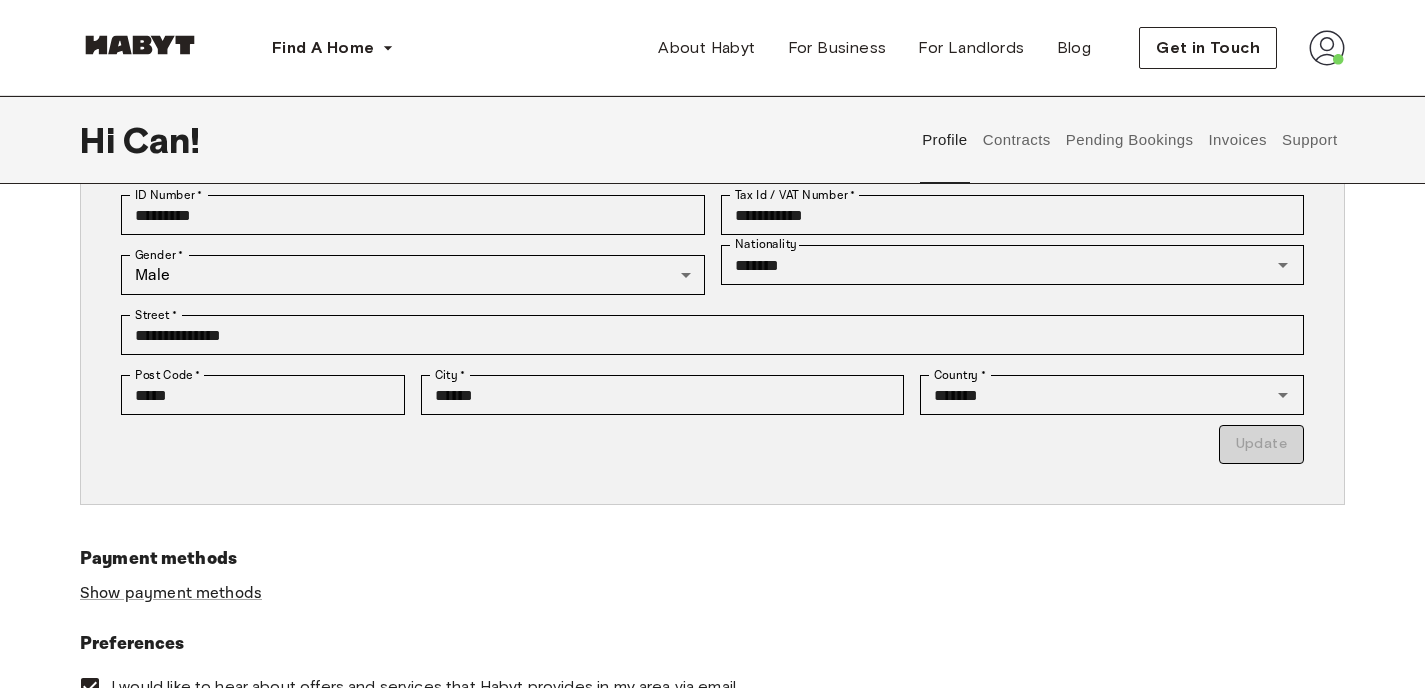 scroll, scrollTop: 0, scrollLeft: 0, axis: both 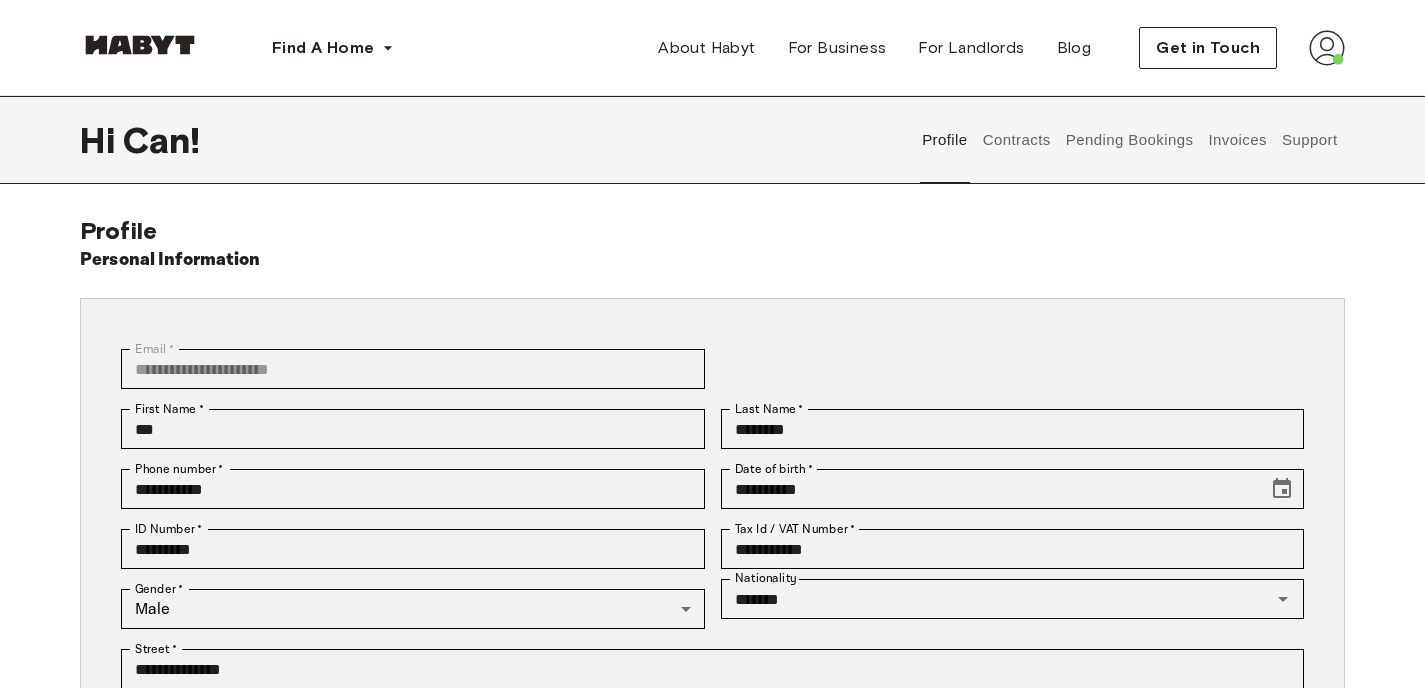 click on "Contracts" at bounding box center [1016, 140] 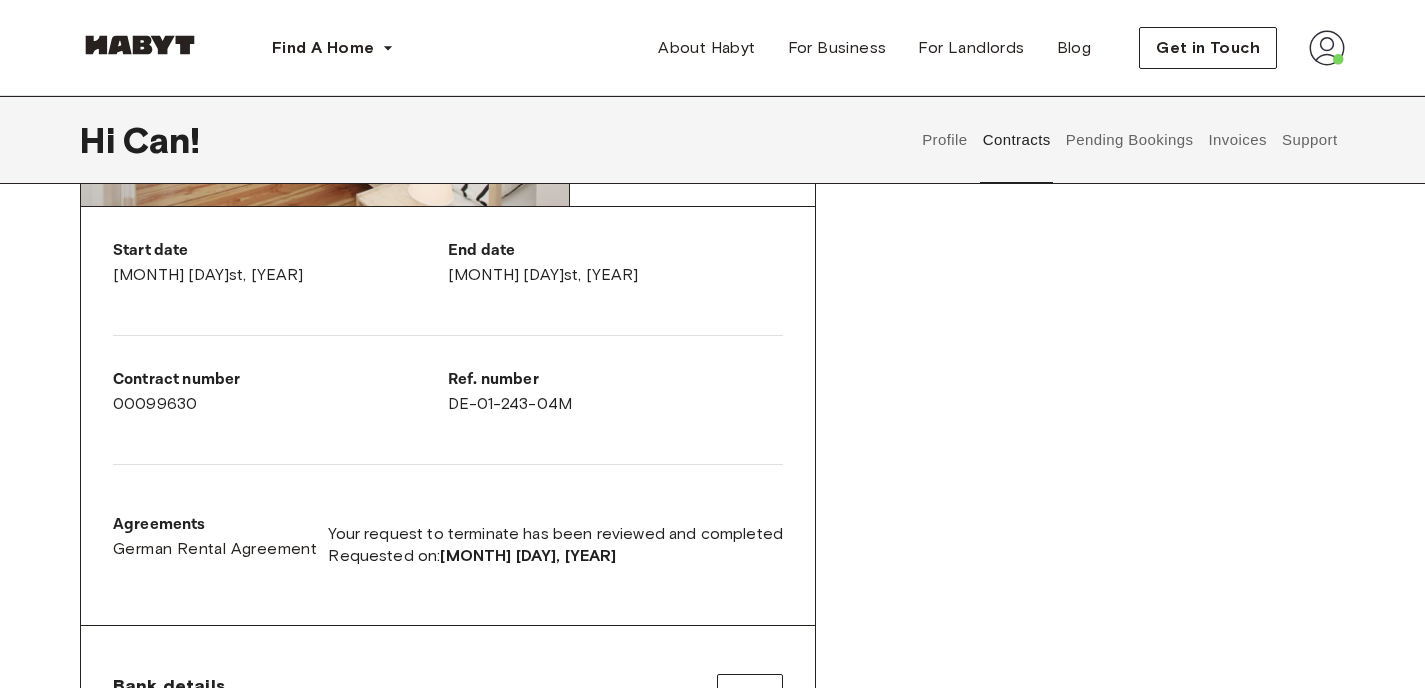 scroll, scrollTop: 0, scrollLeft: 0, axis: both 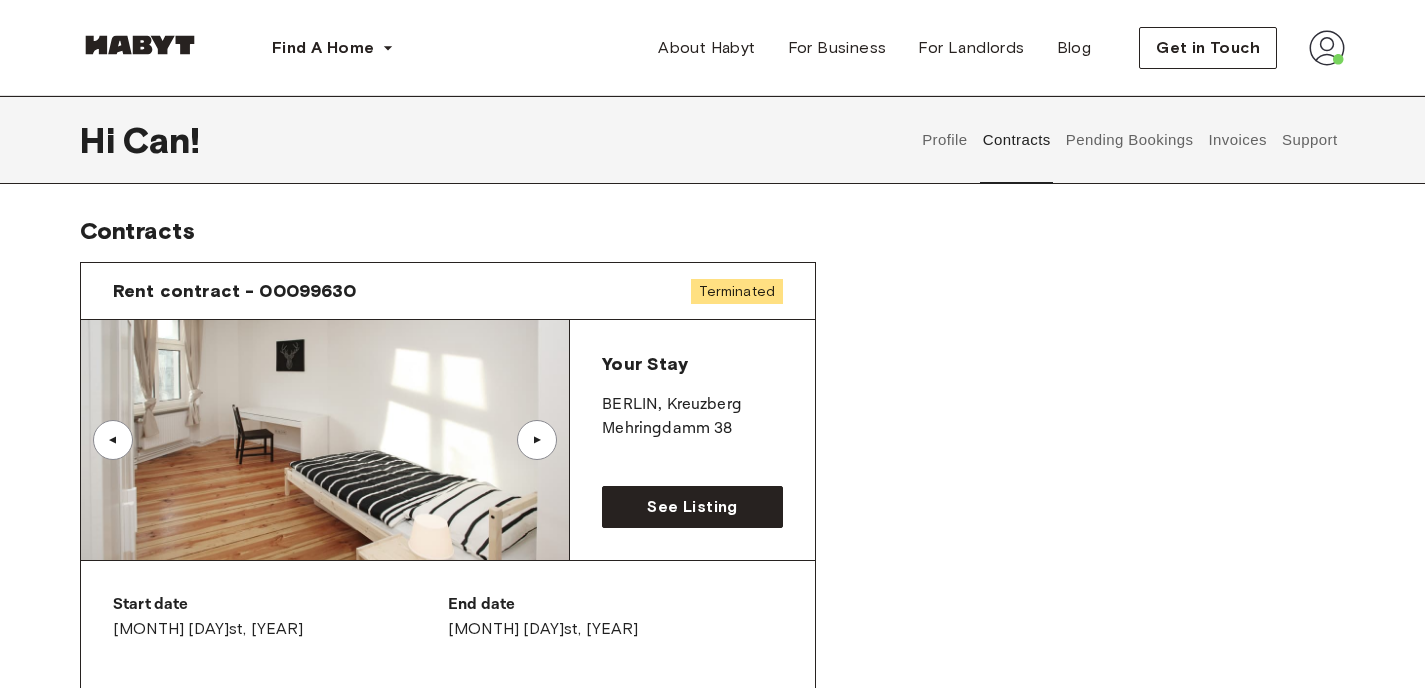 click on "Pending Bookings" at bounding box center [1129, 140] 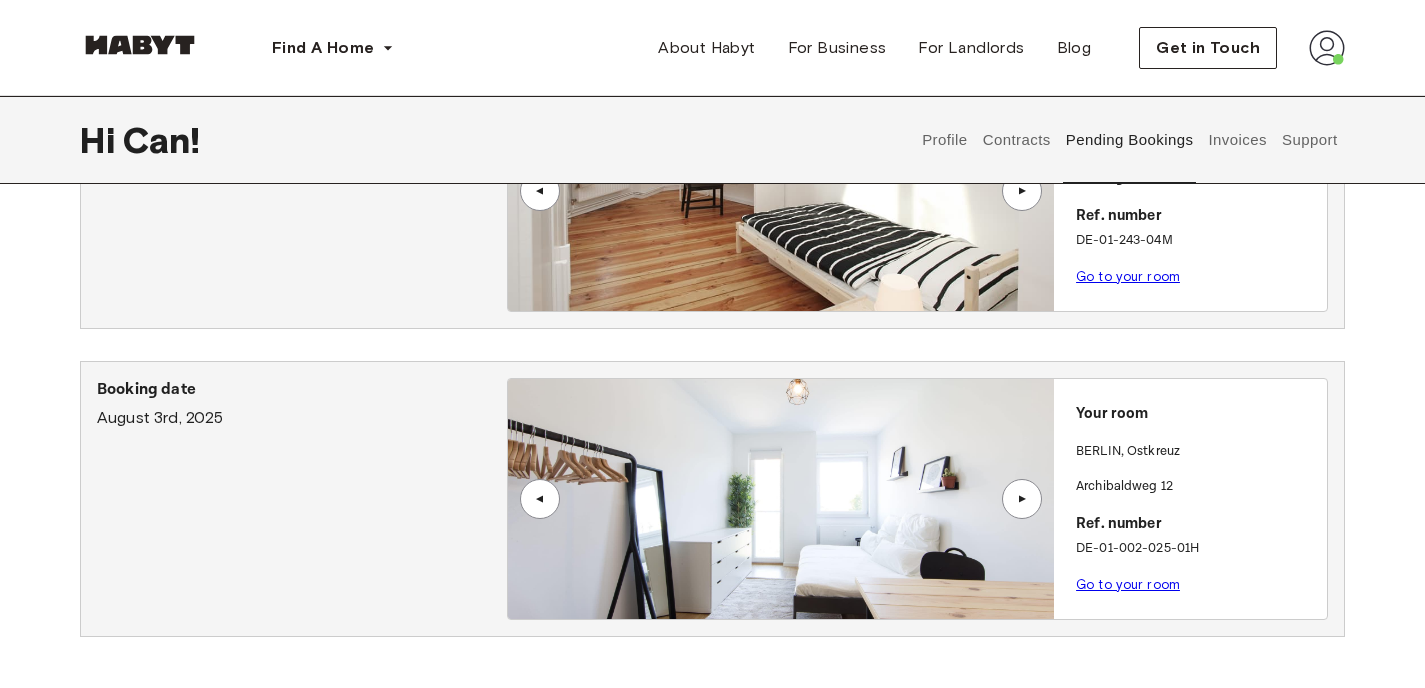 scroll, scrollTop: 345, scrollLeft: 0, axis: vertical 